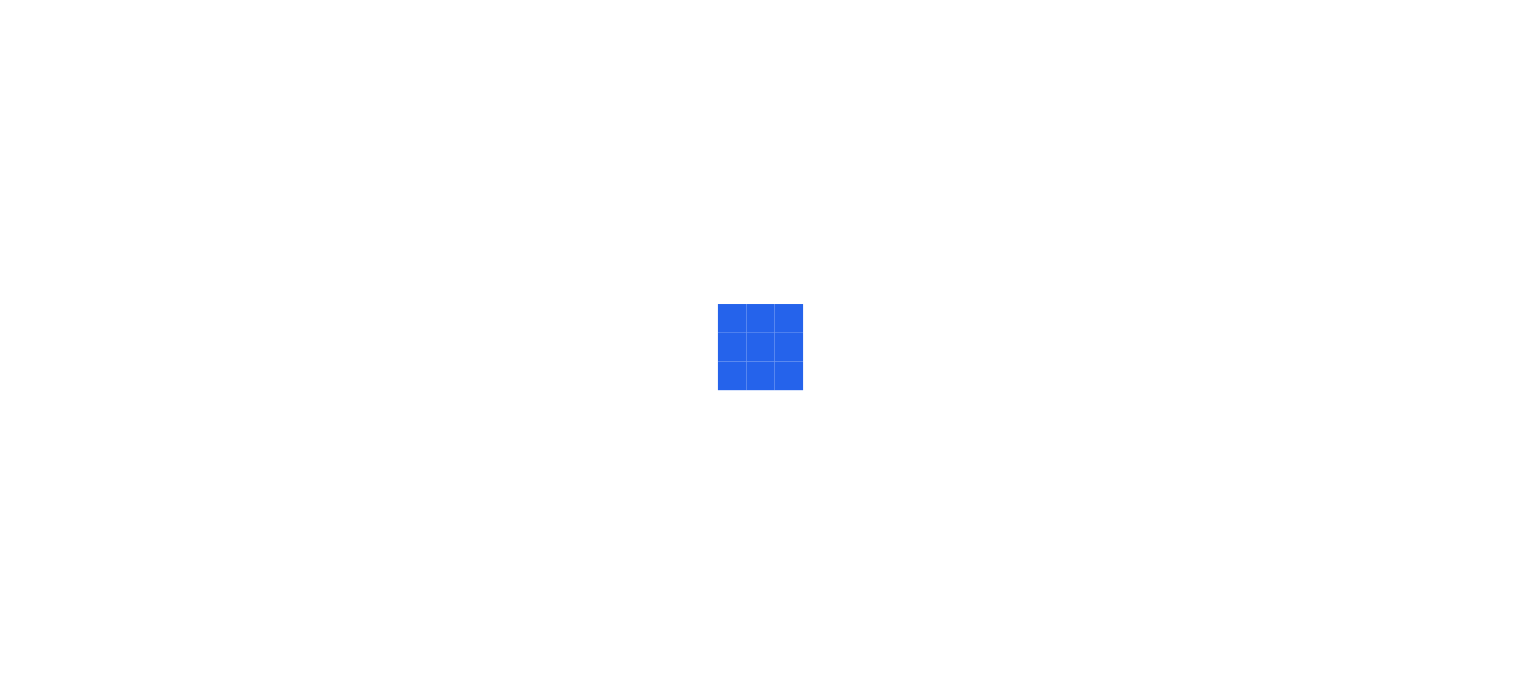 scroll, scrollTop: 0, scrollLeft: 0, axis: both 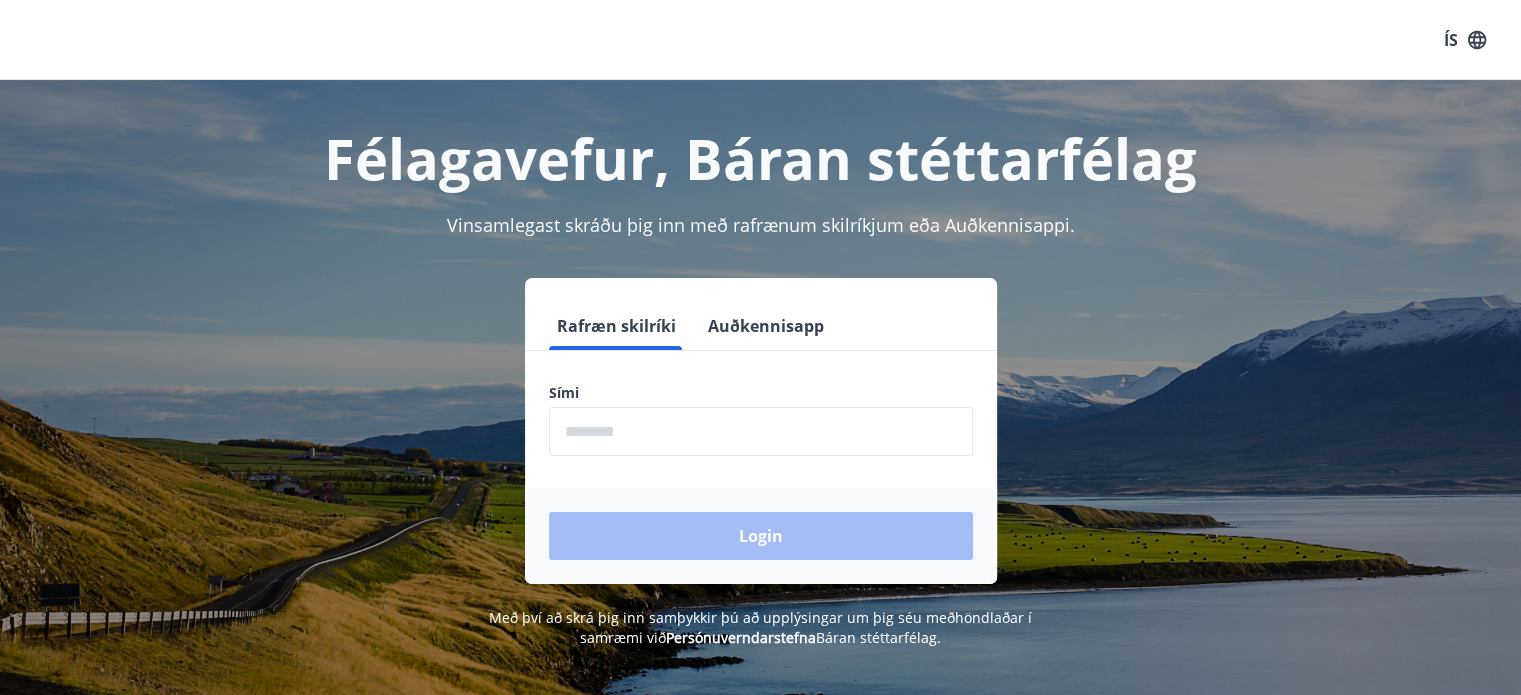 click at bounding box center [761, 431] 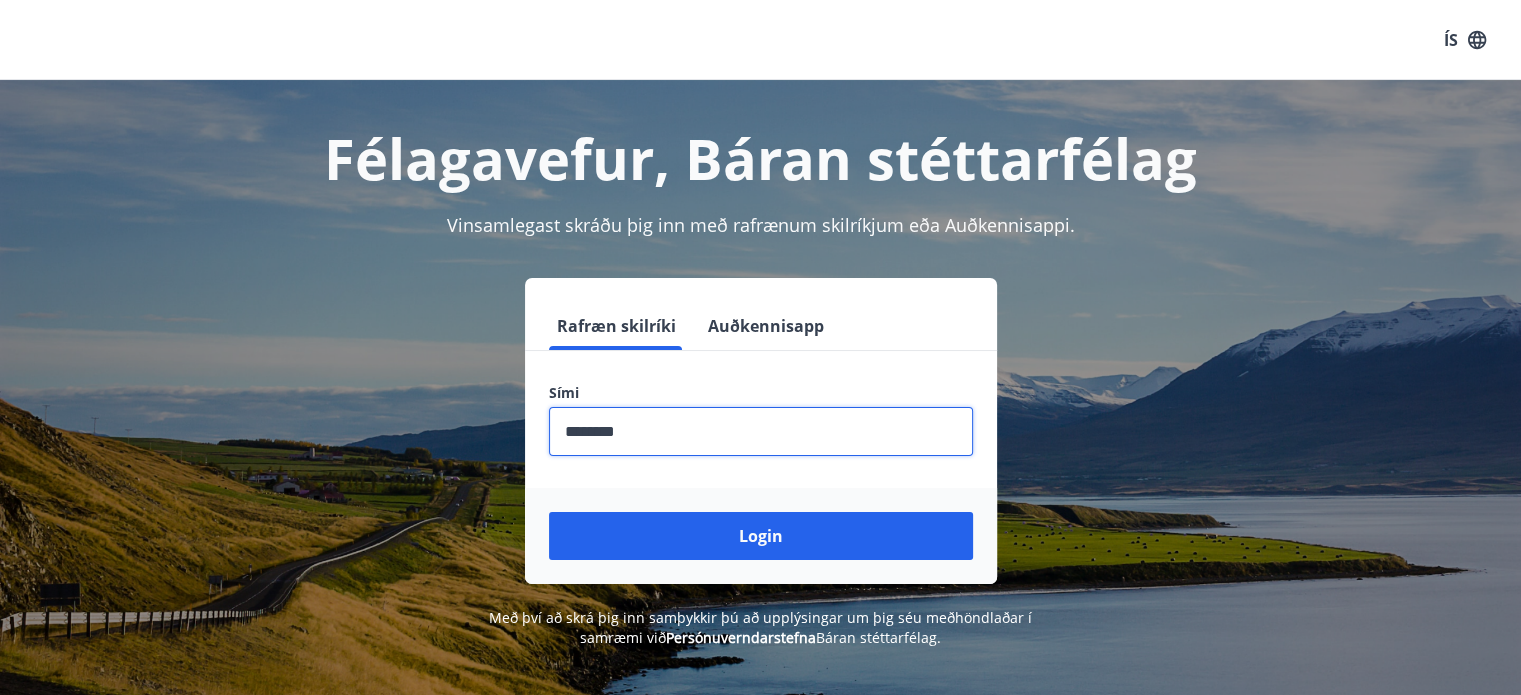 type on "********" 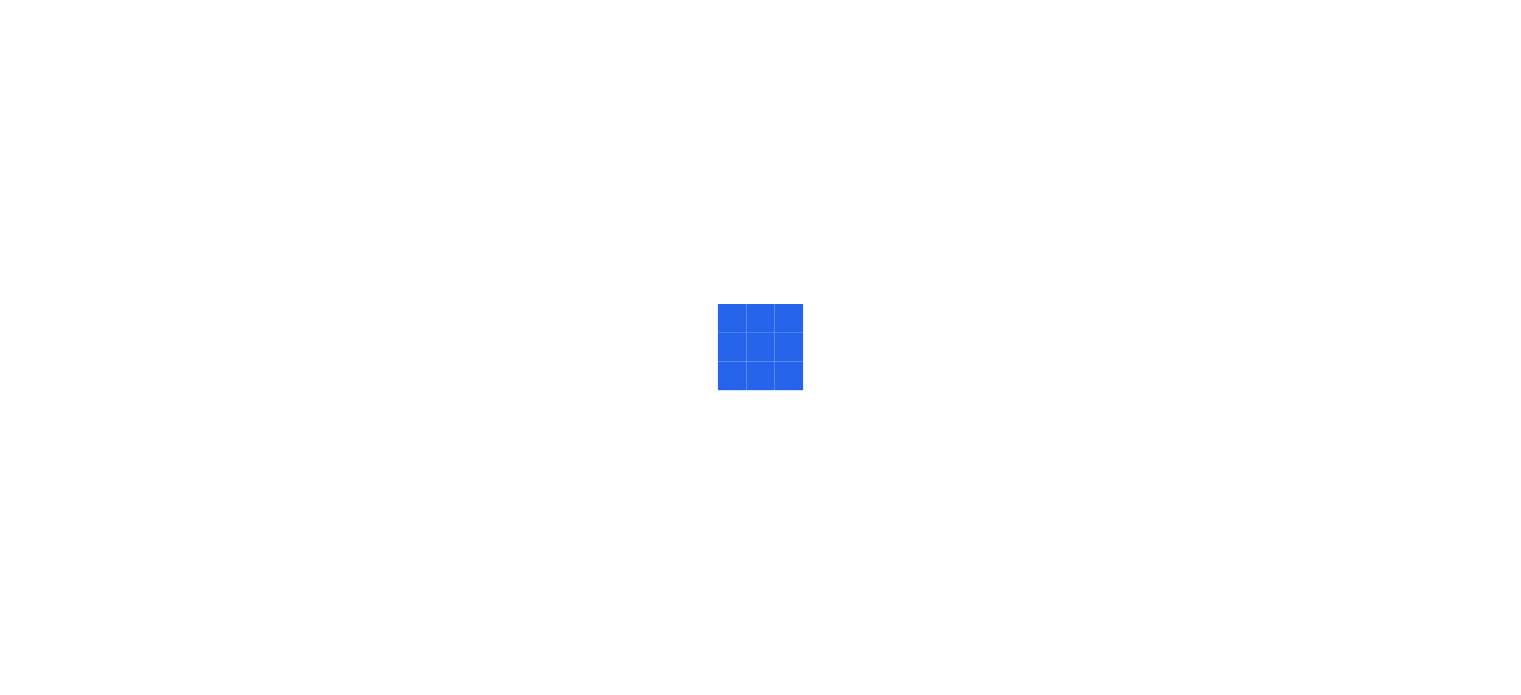 scroll, scrollTop: 0, scrollLeft: 0, axis: both 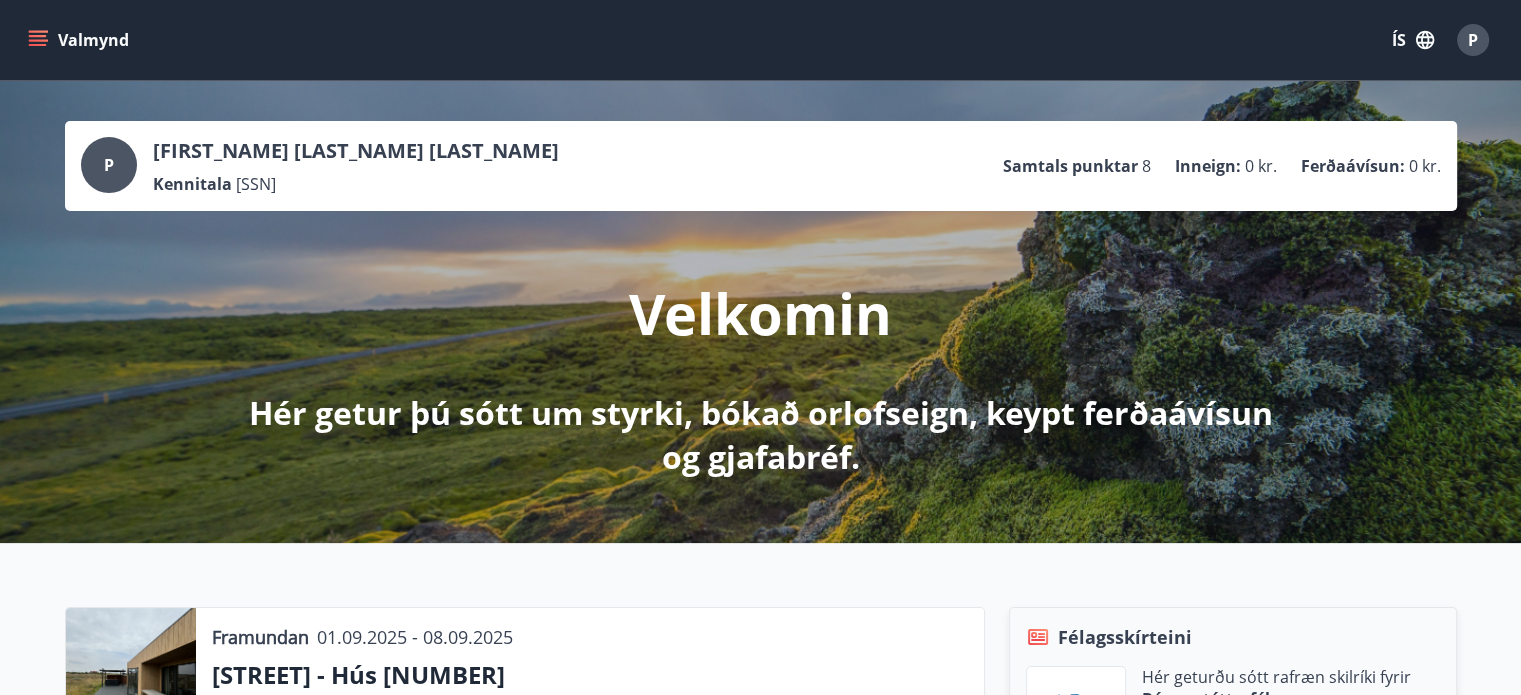 click 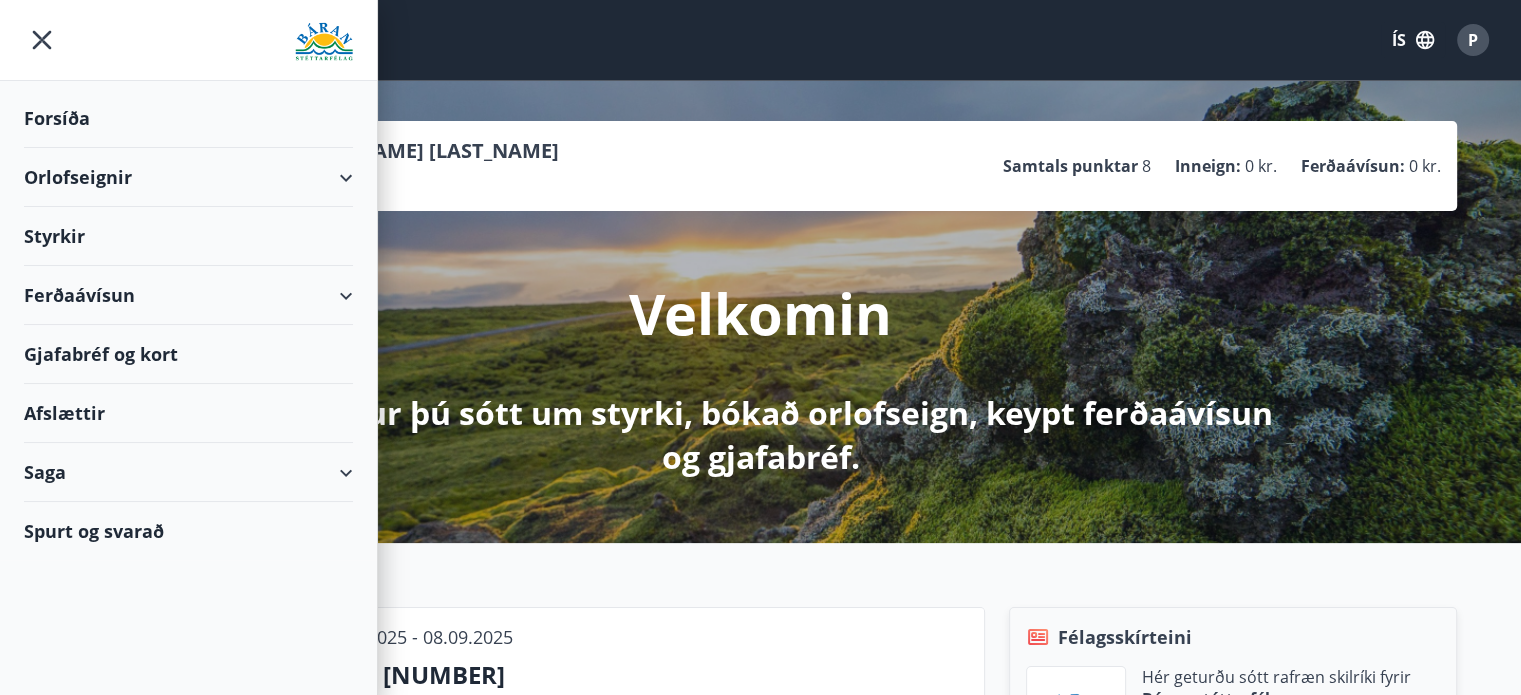 click 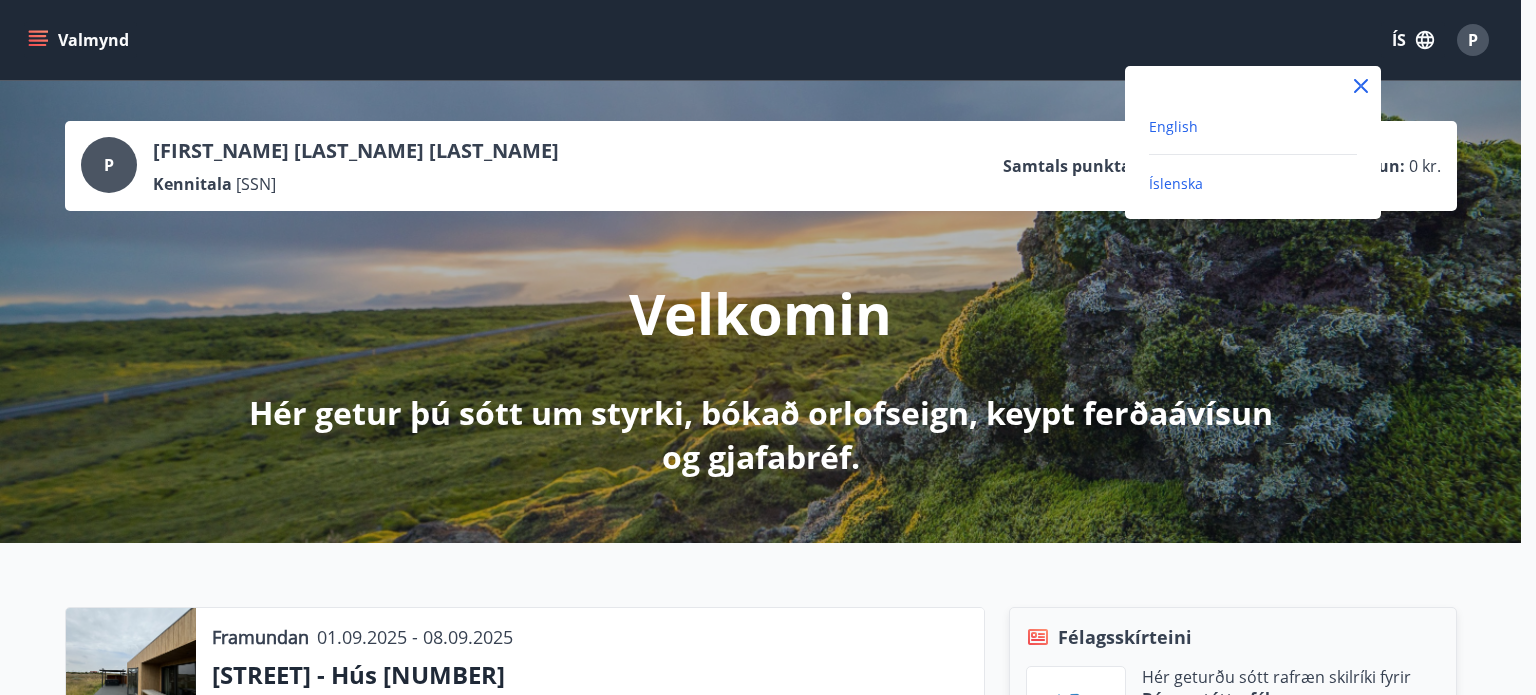click on "English" at bounding box center [1173, 126] 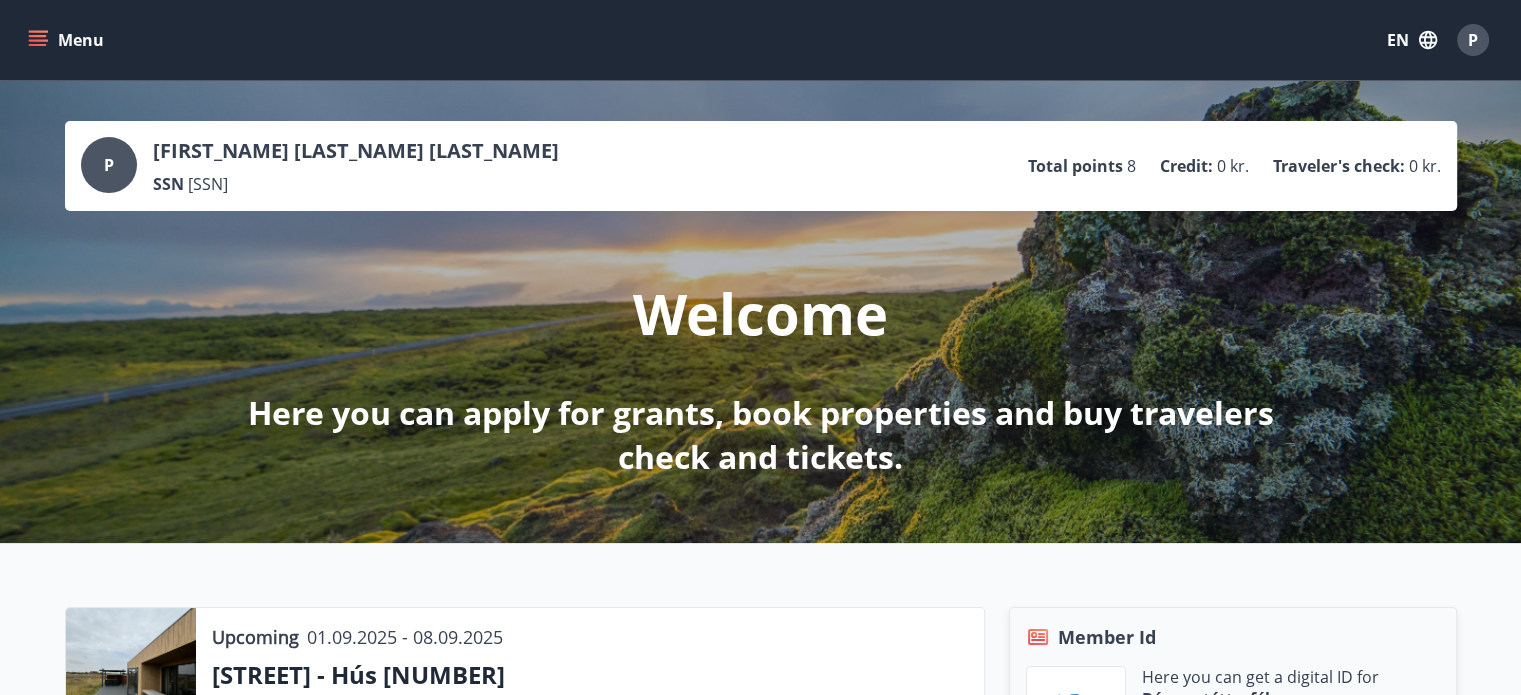 click 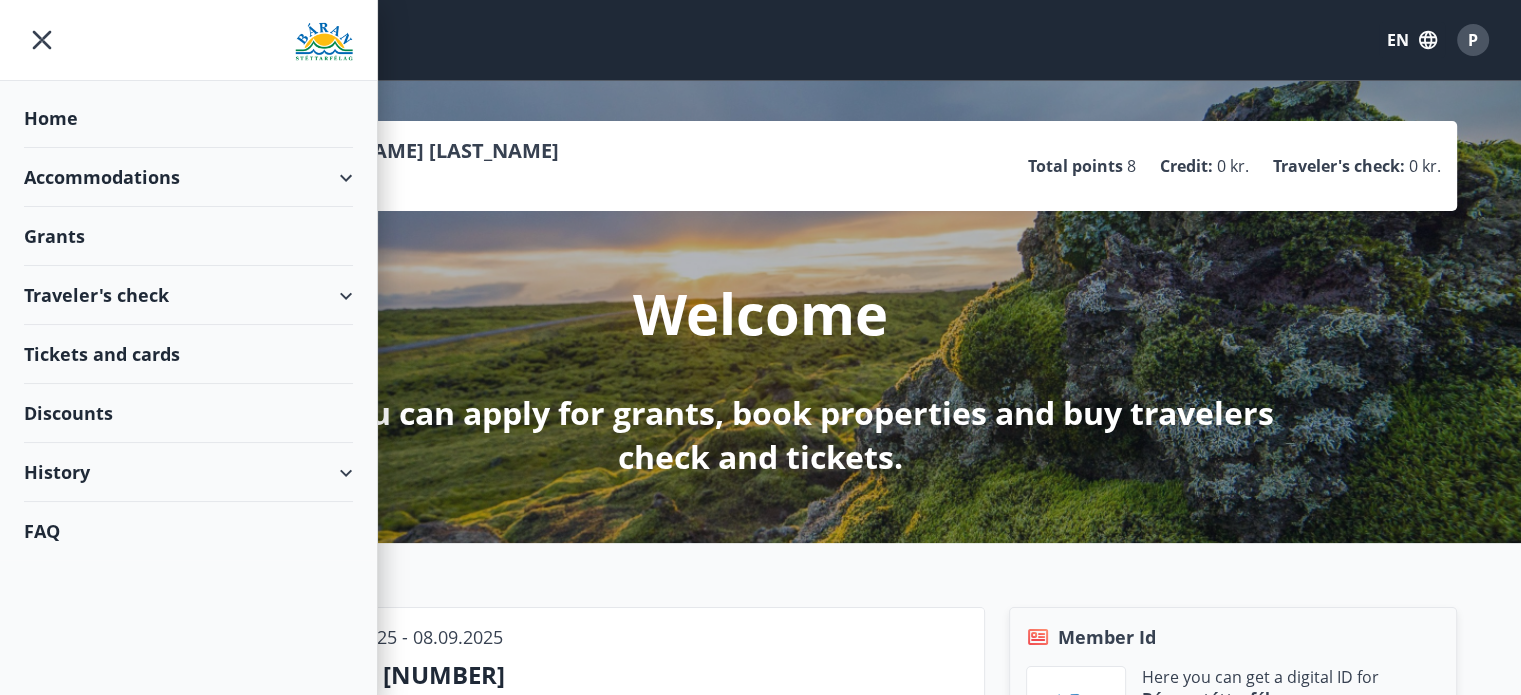 click on "Grants" at bounding box center [188, 118] 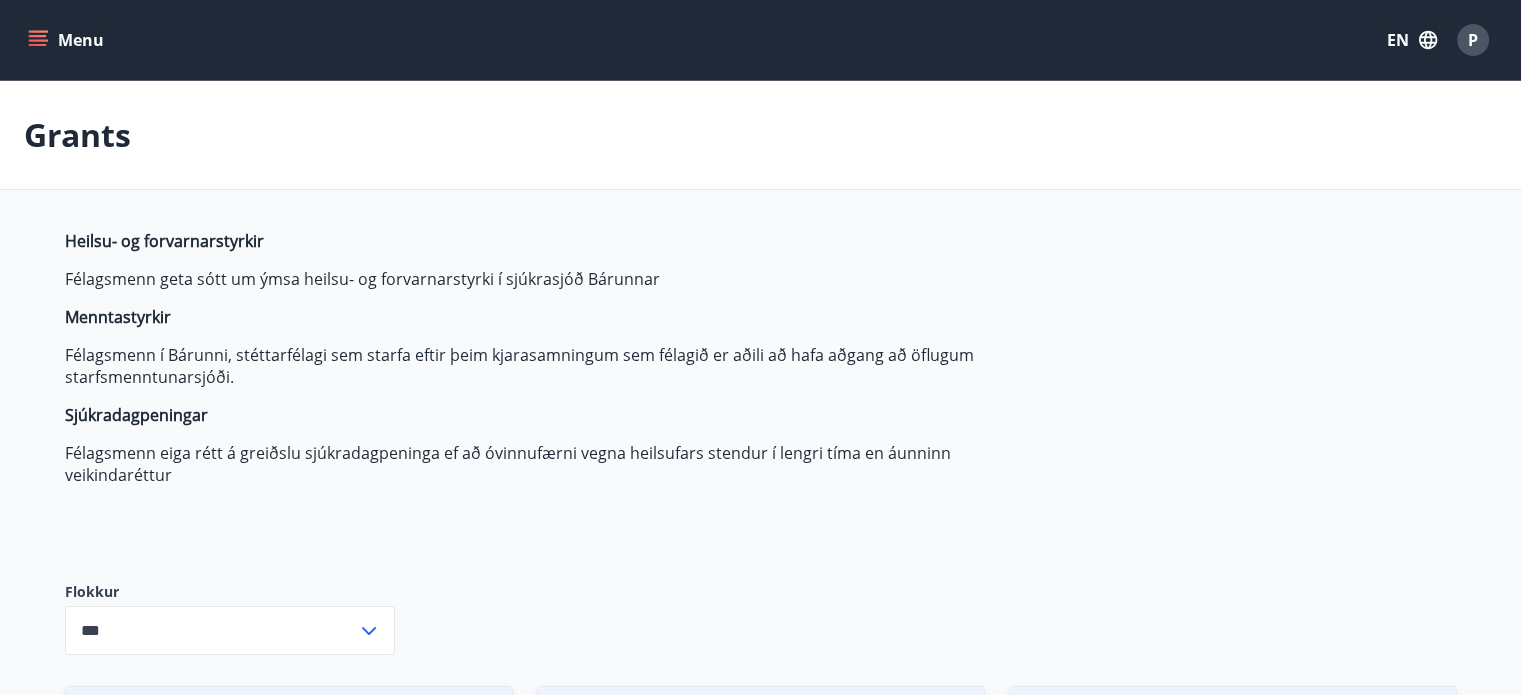 type on "***" 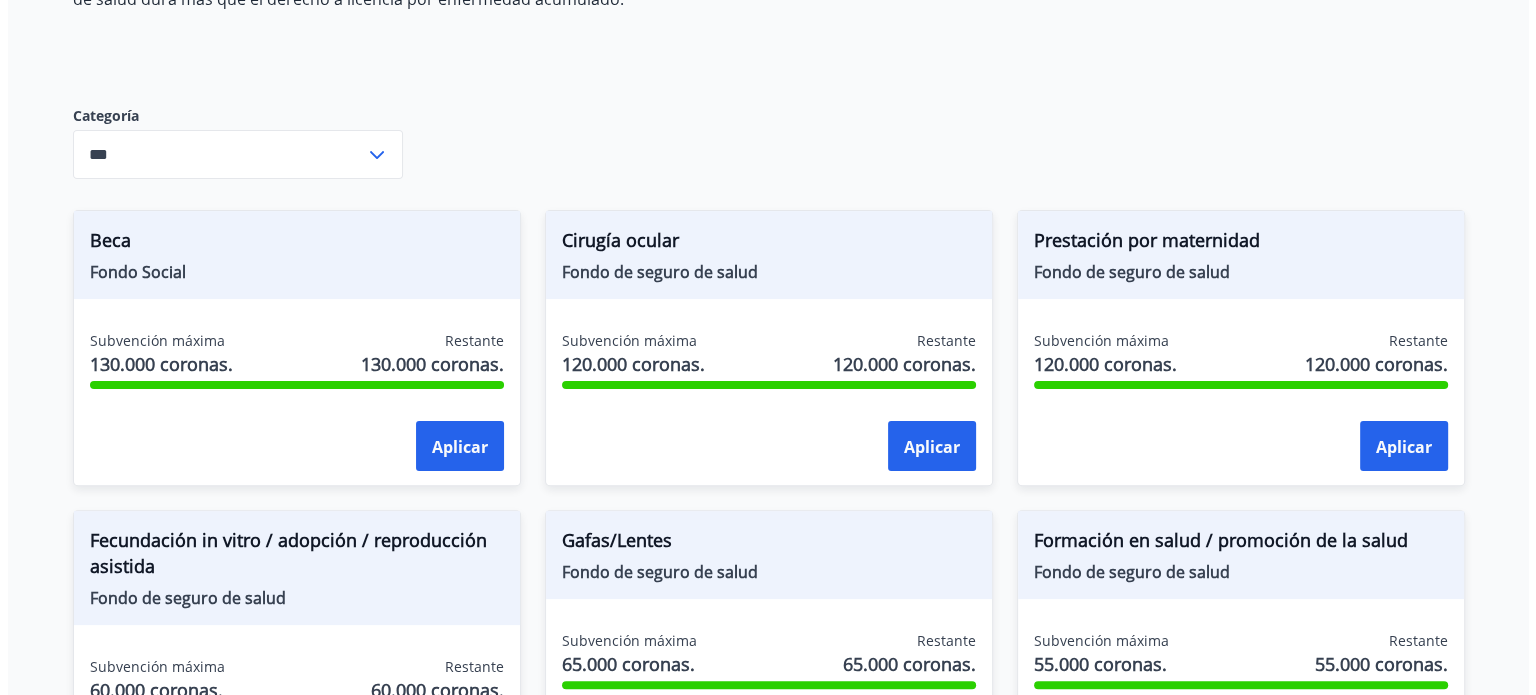 scroll, scrollTop: 500, scrollLeft: 0, axis: vertical 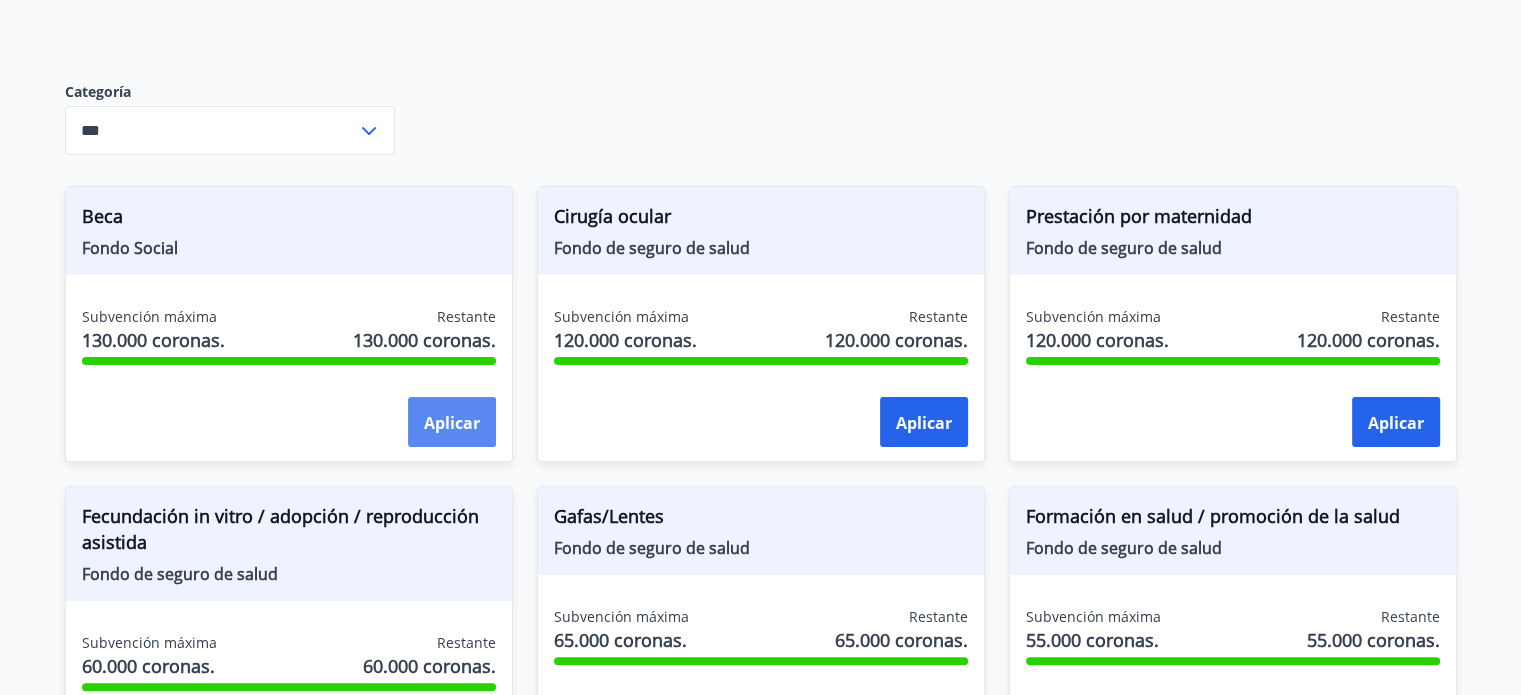 click on "Aplicar" at bounding box center [452, 422] 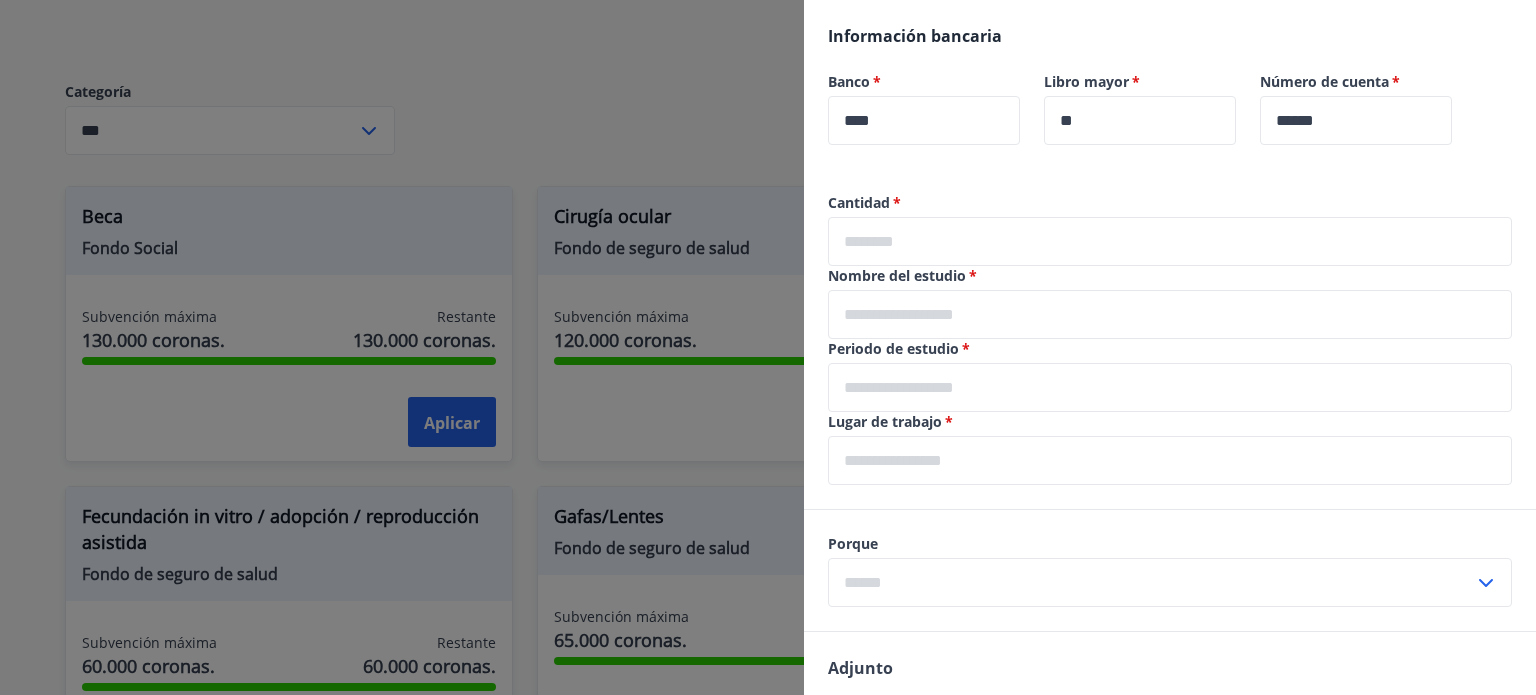 scroll, scrollTop: 500, scrollLeft: 0, axis: vertical 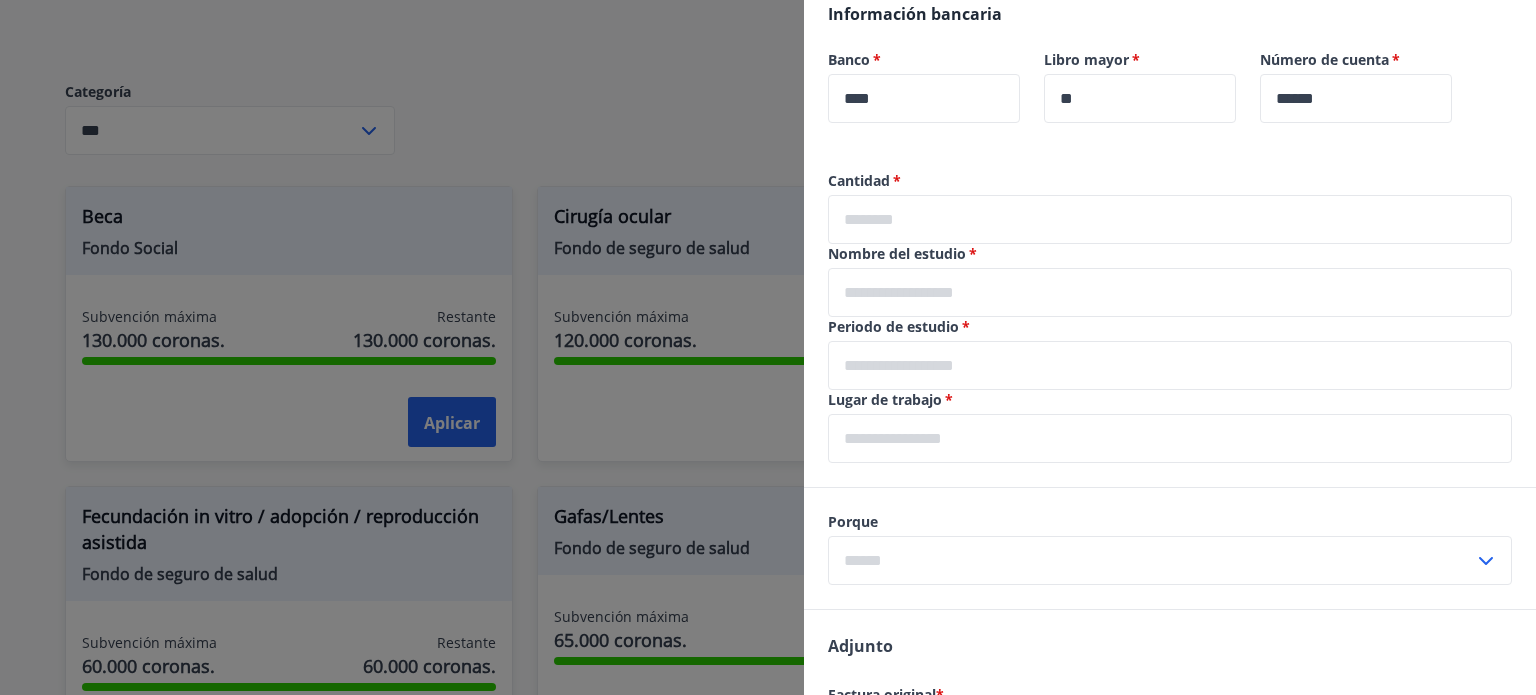 click at bounding box center [1170, 219] 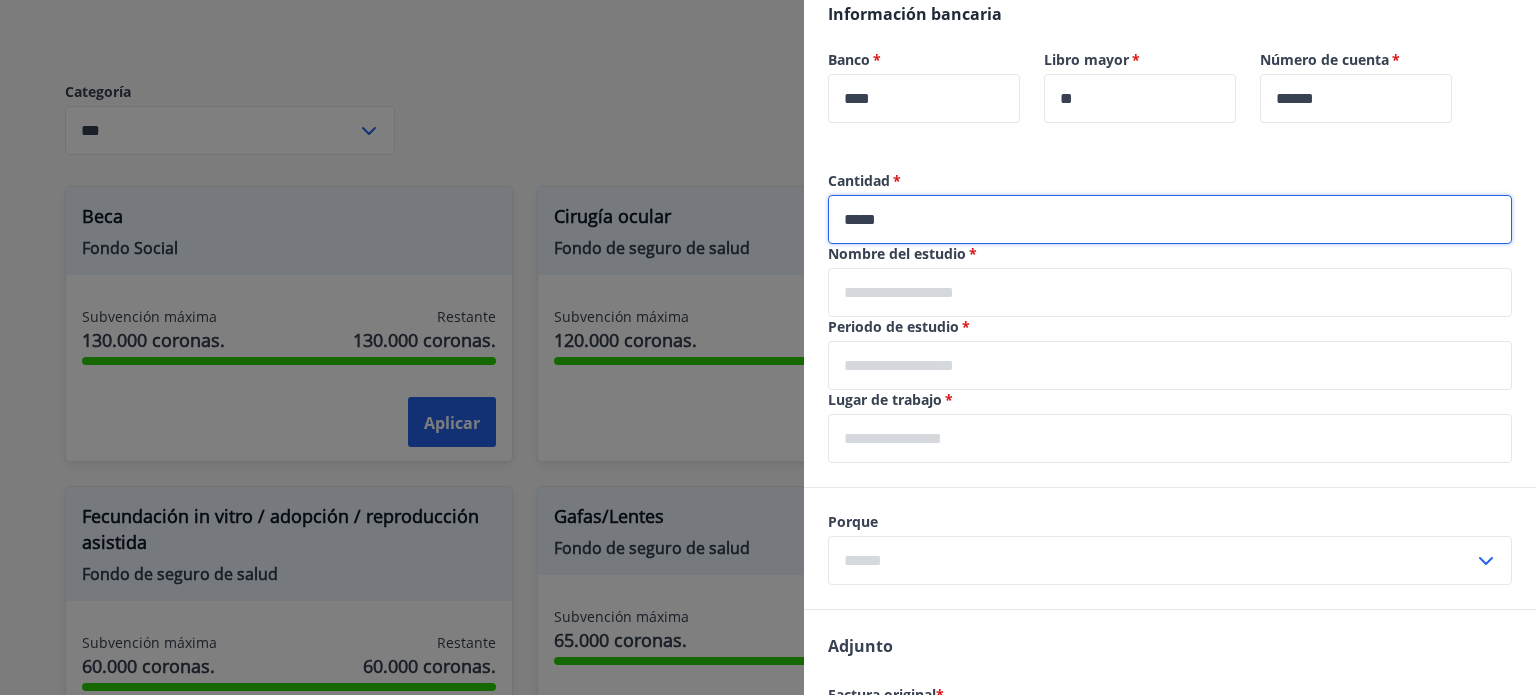 type on "*****" 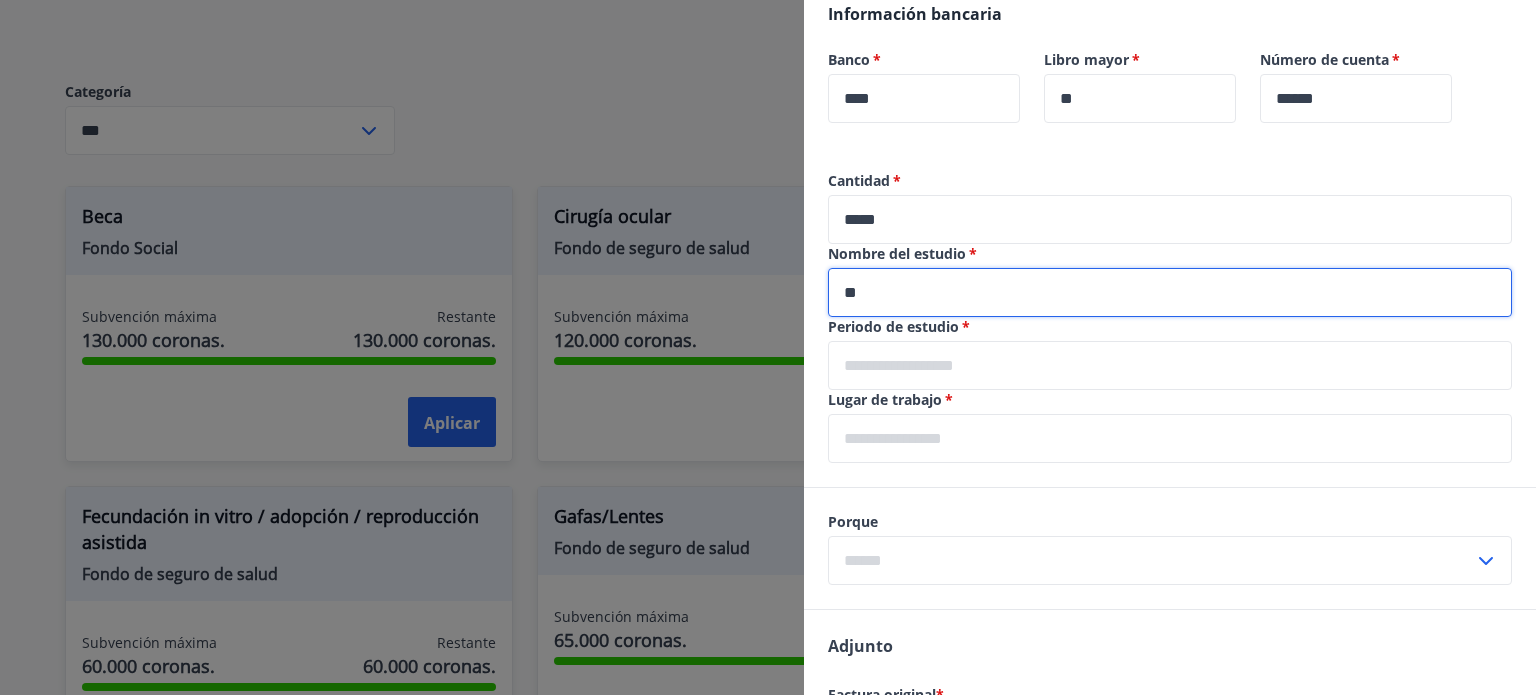 type on "*" 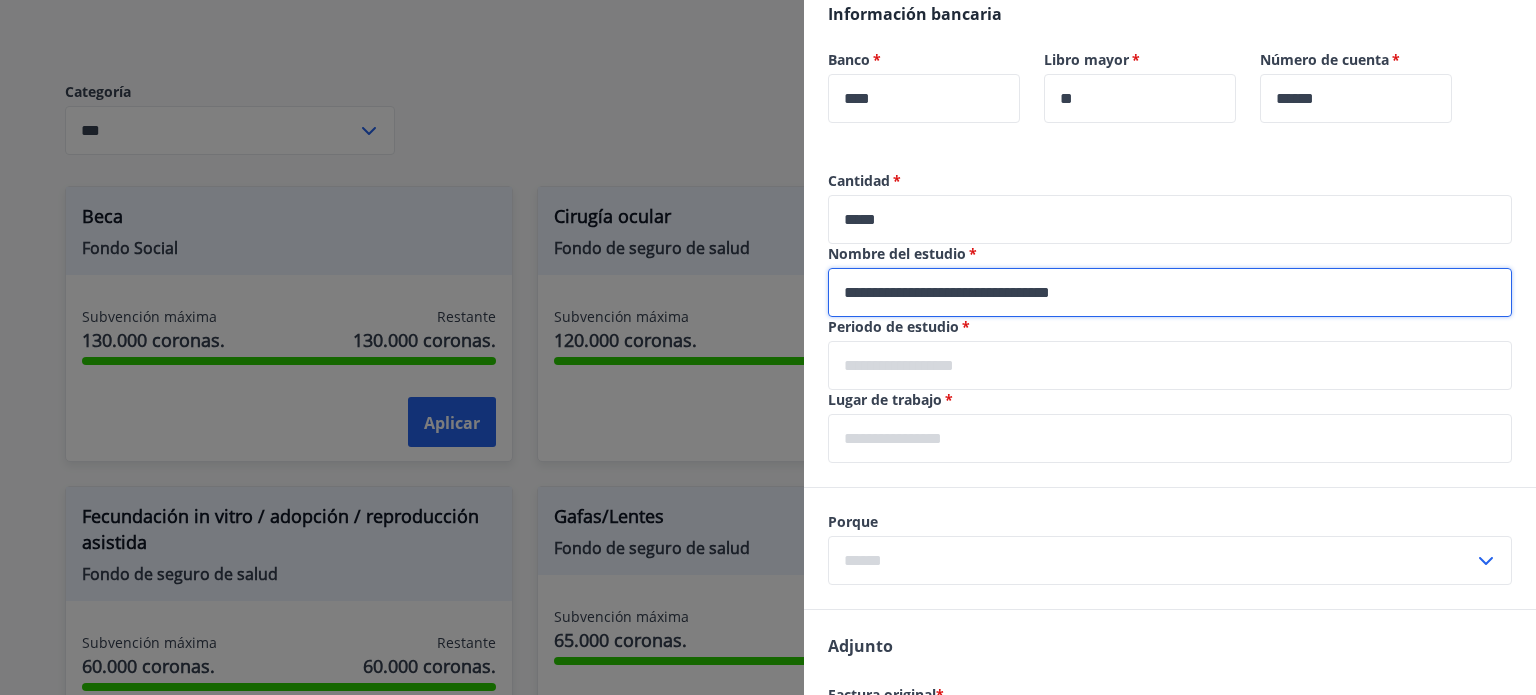 type on "**********" 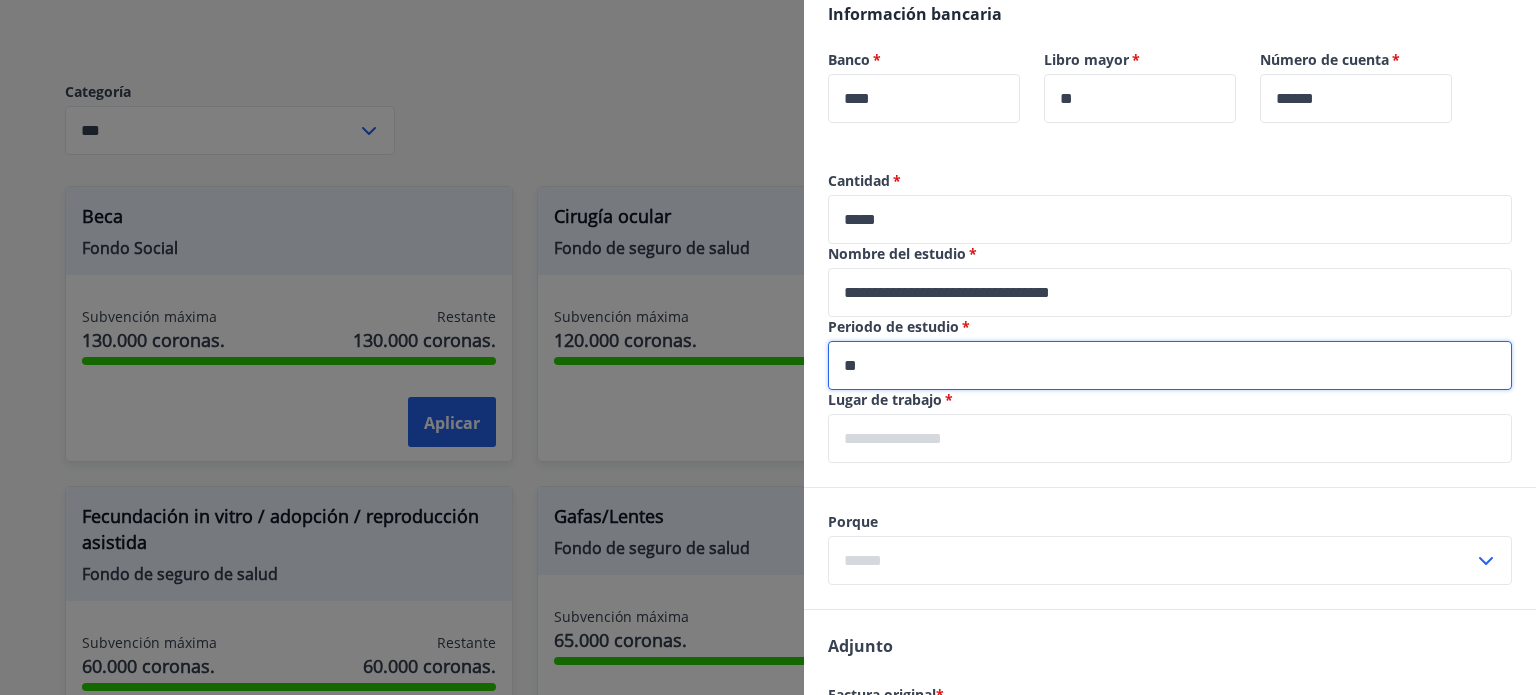 type on "*" 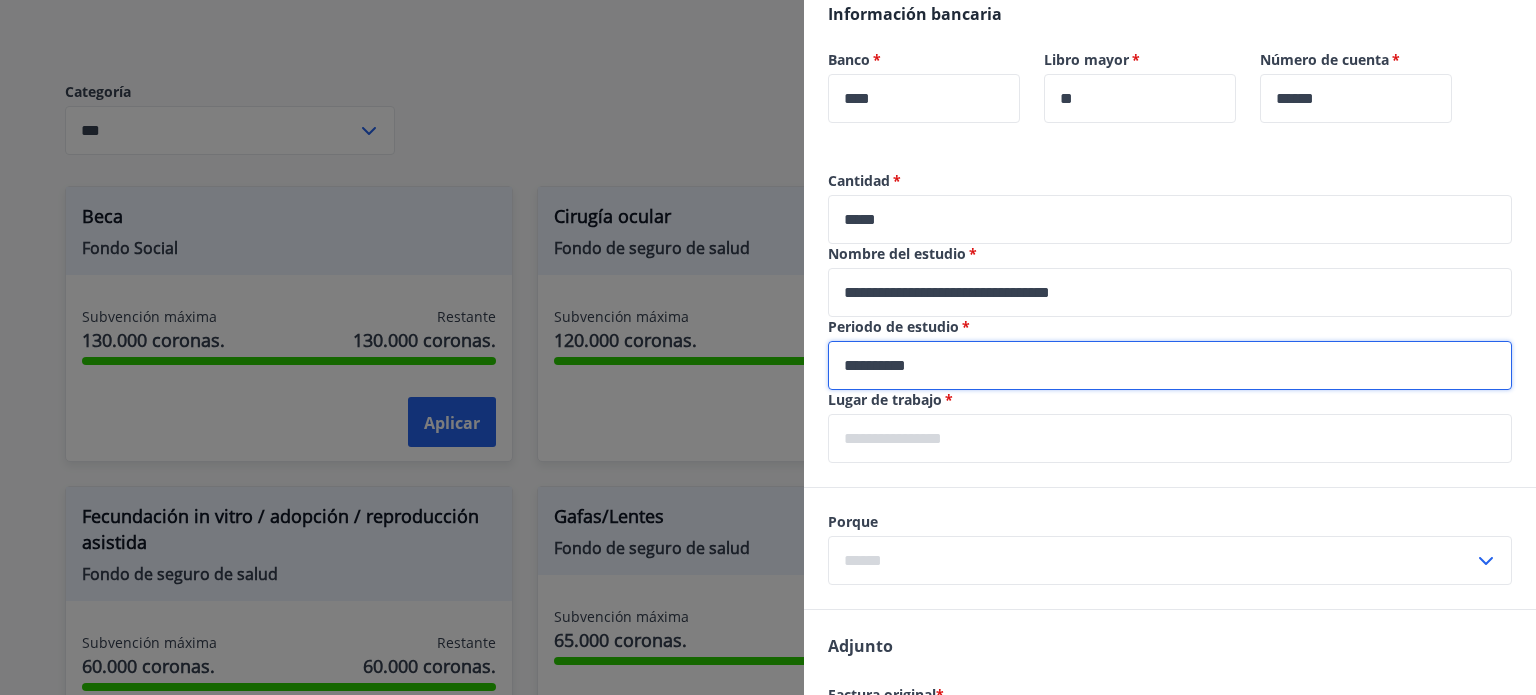 type on "**********" 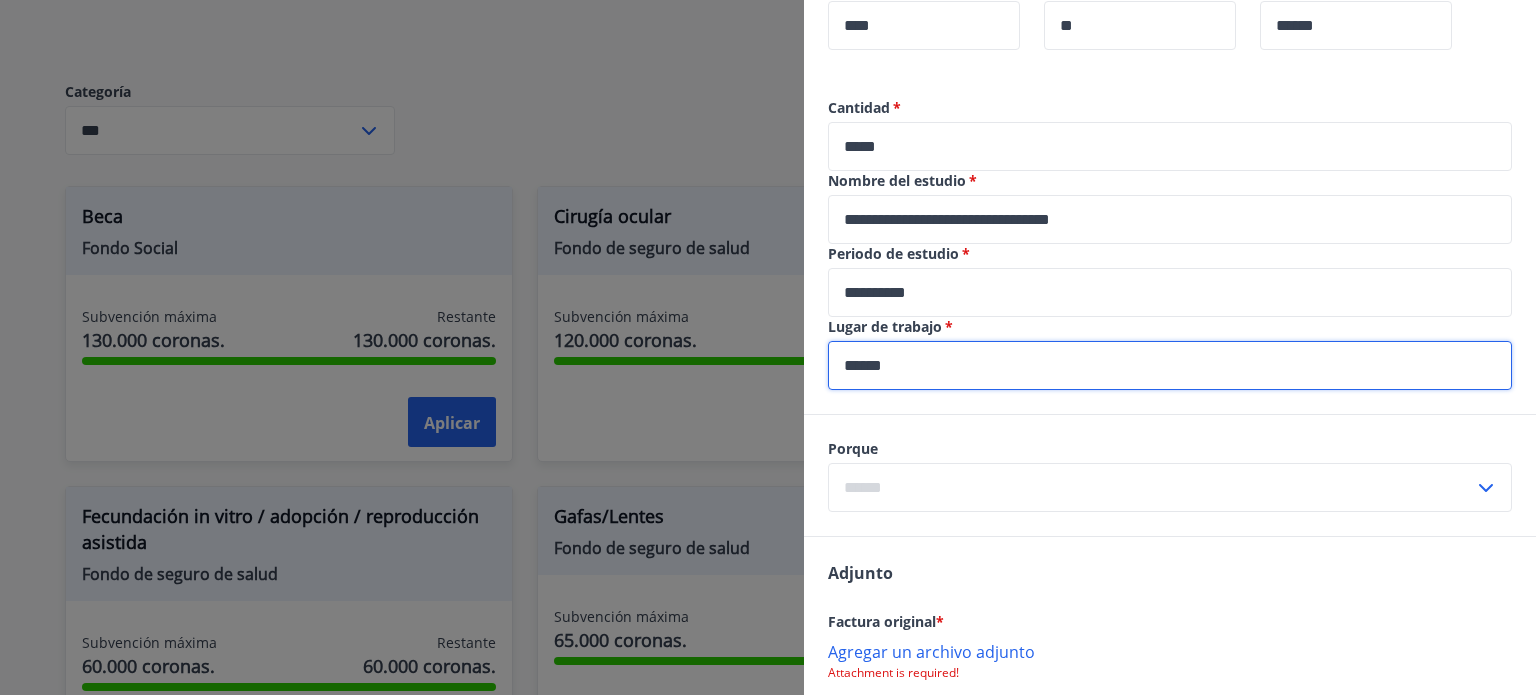 scroll, scrollTop: 758, scrollLeft: 0, axis: vertical 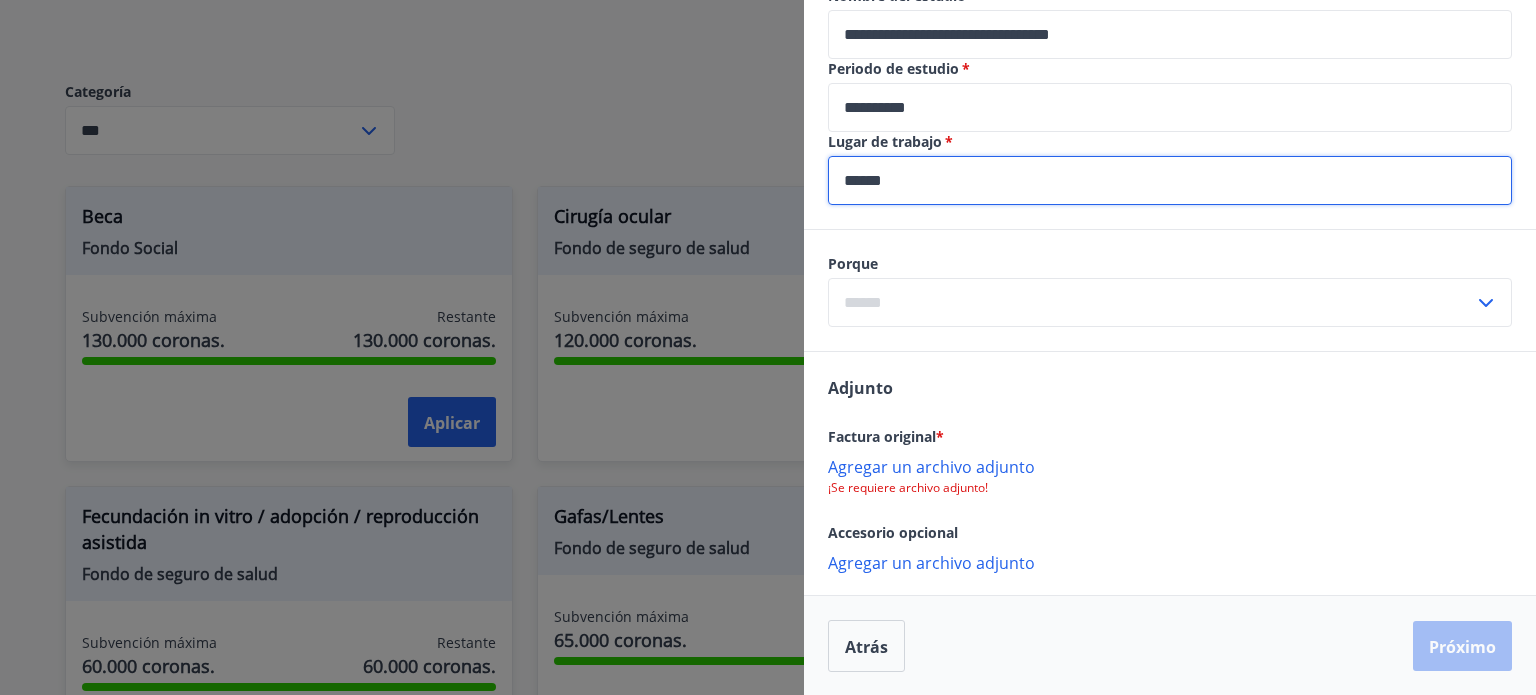 type on "******" 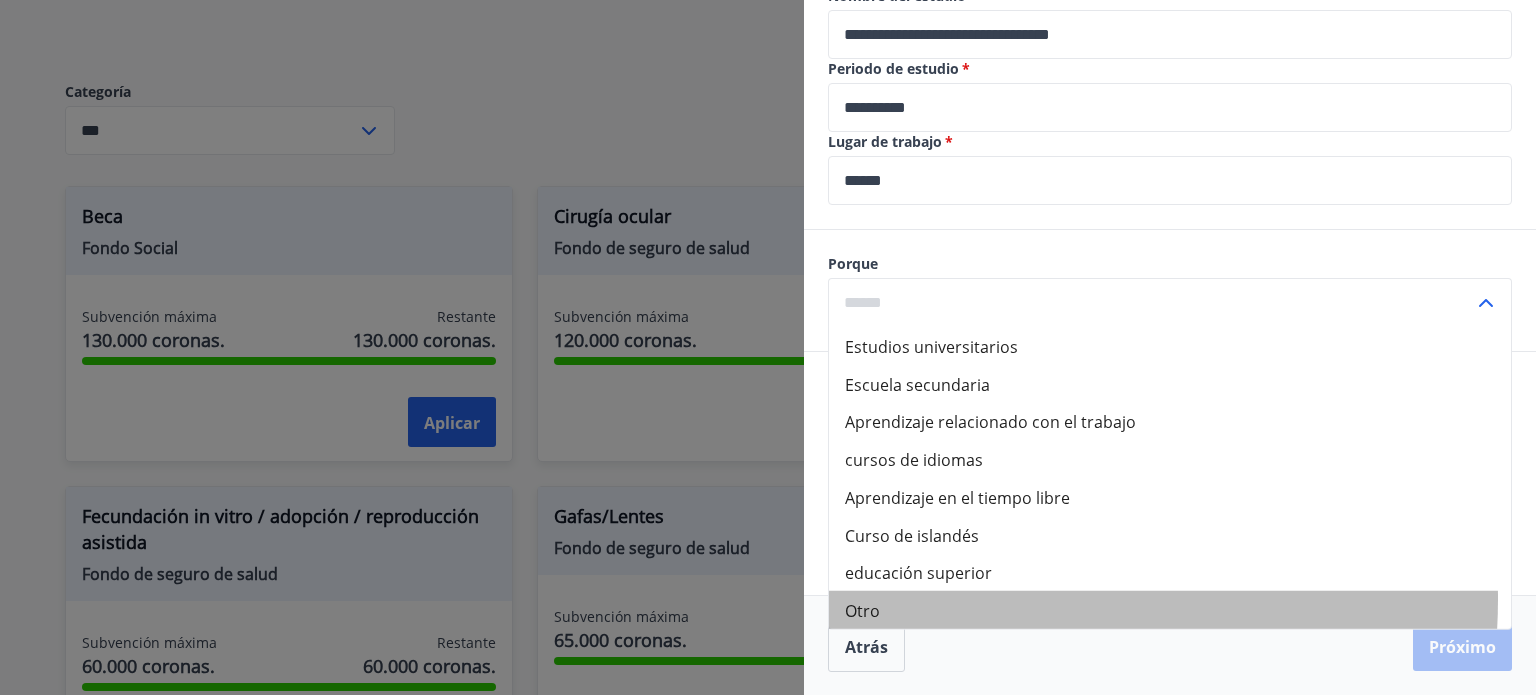 click on "Otro" at bounding box center (1170, 610) 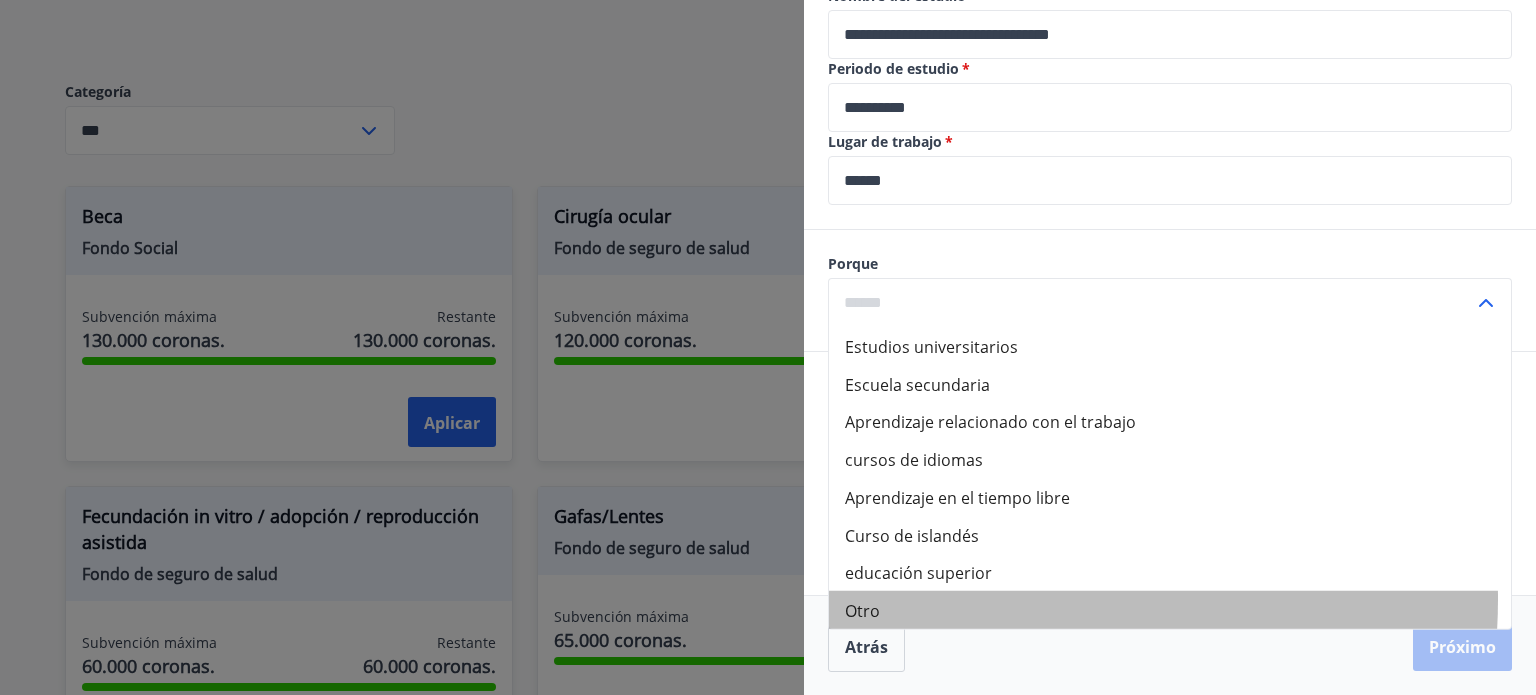 type on "*****" 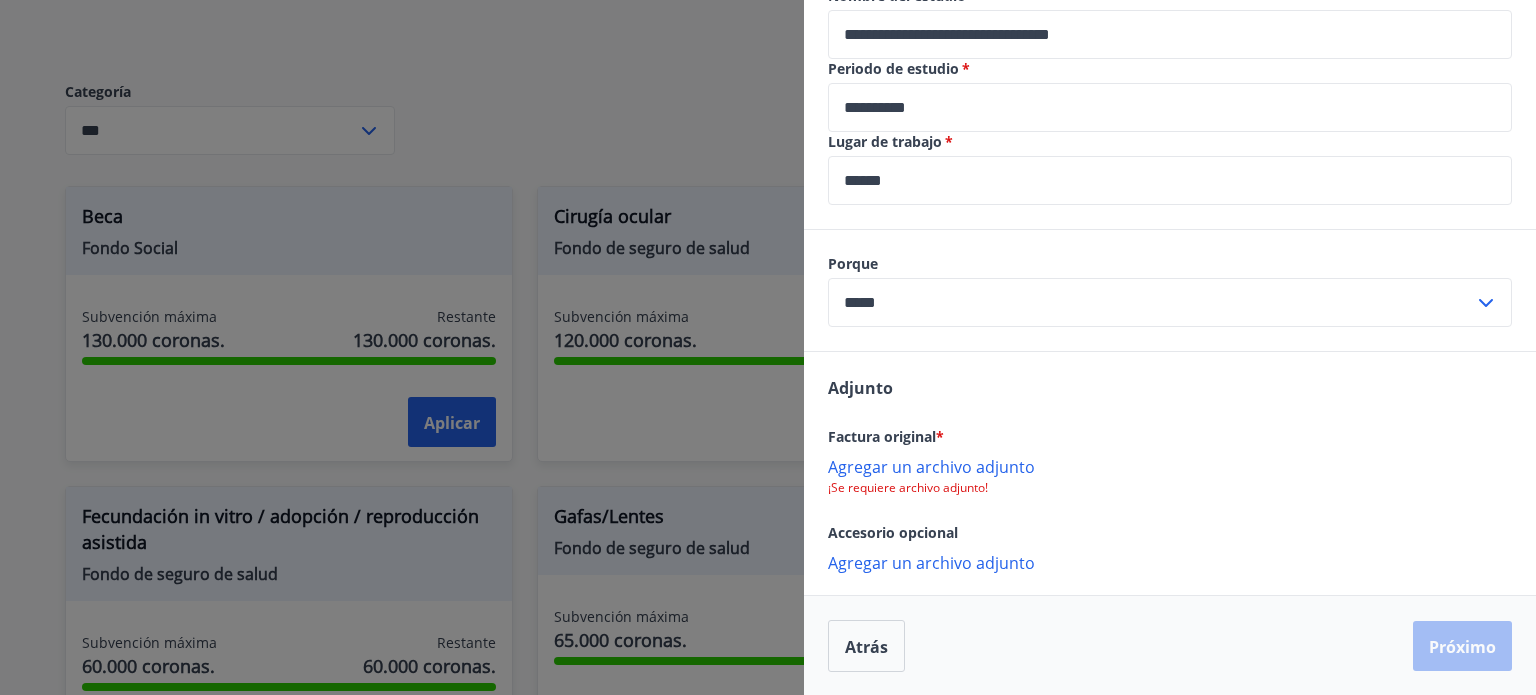 click on "Agregar un archivo adjunto" at bounding box center (931, 467) 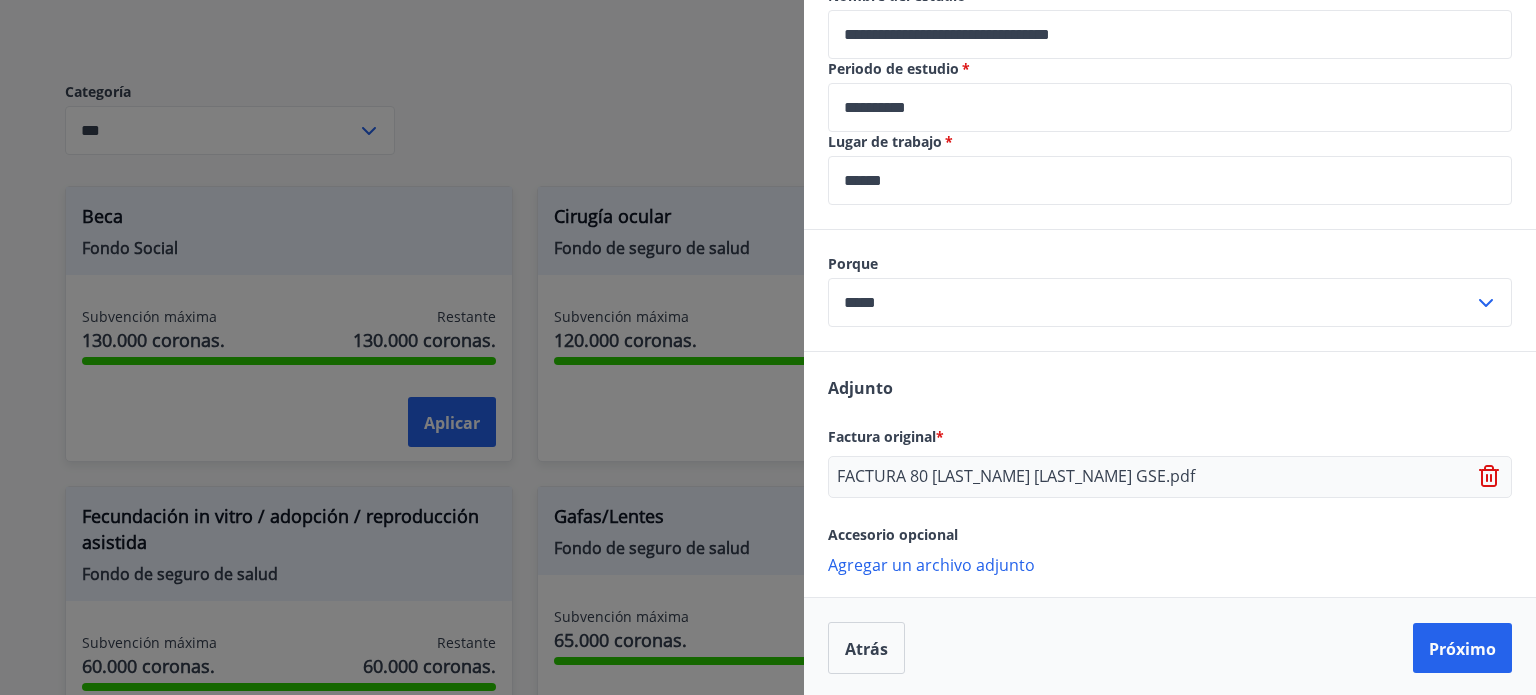 scroll, scrollTop: 760, scrollLeft: 0, axis: vertical 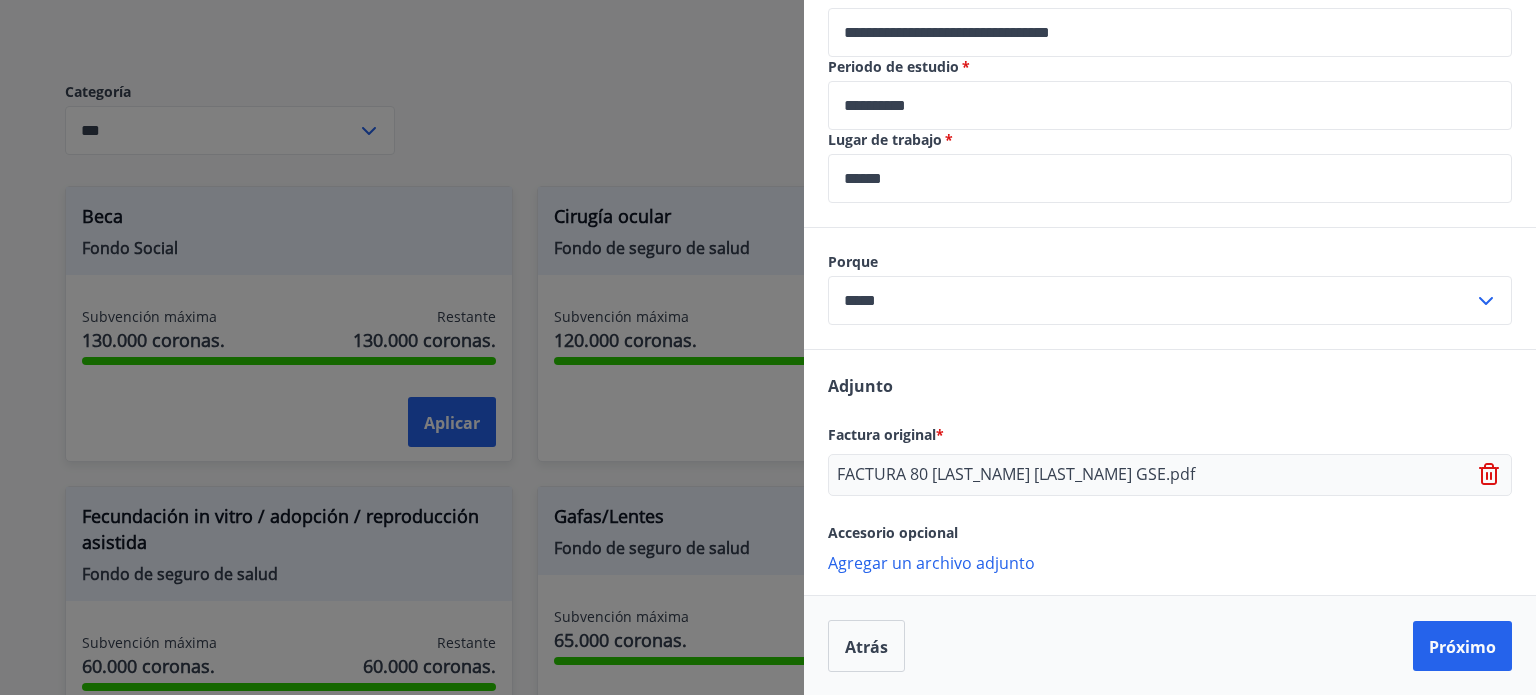 click on "Agregar un archivo adjunto" at bounding box center (931, 563) 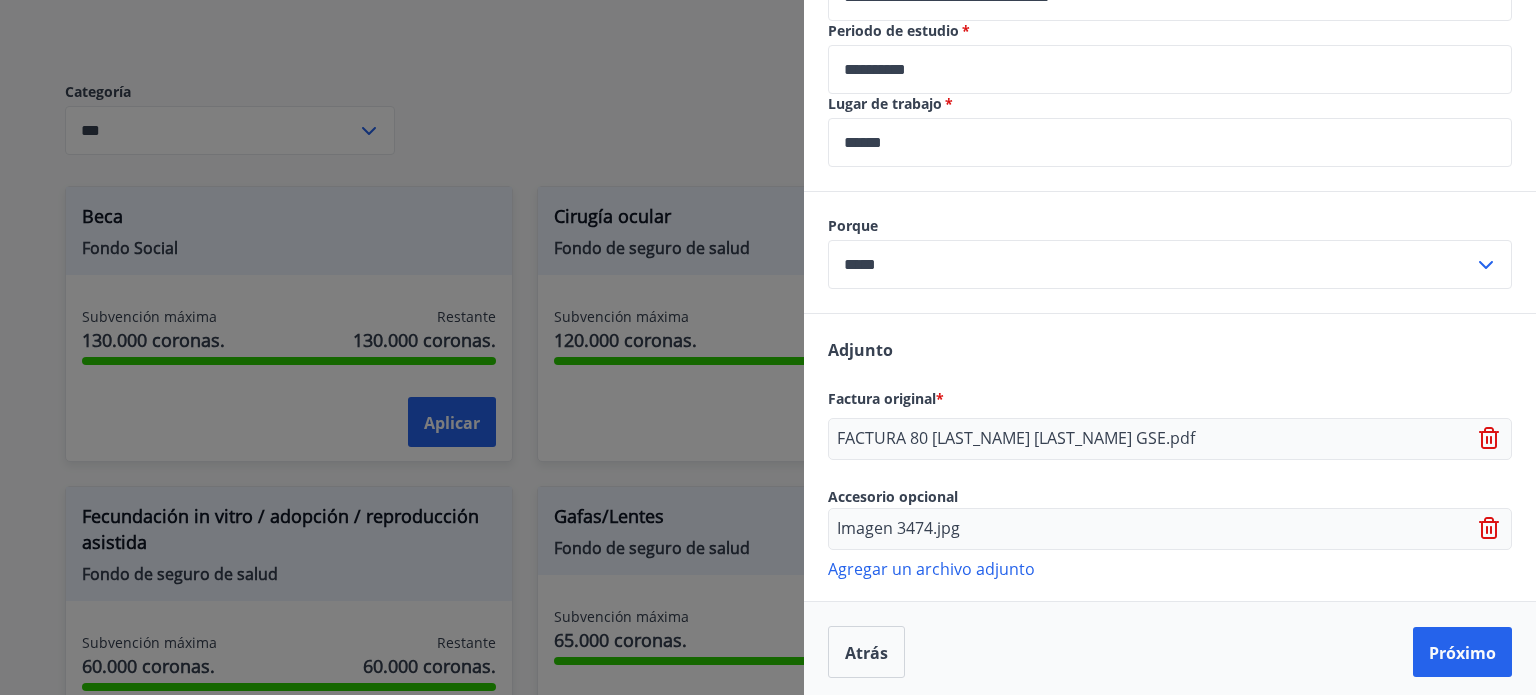 scroll, scrollTop: 801, scrollLeft: 0, axis: vertical 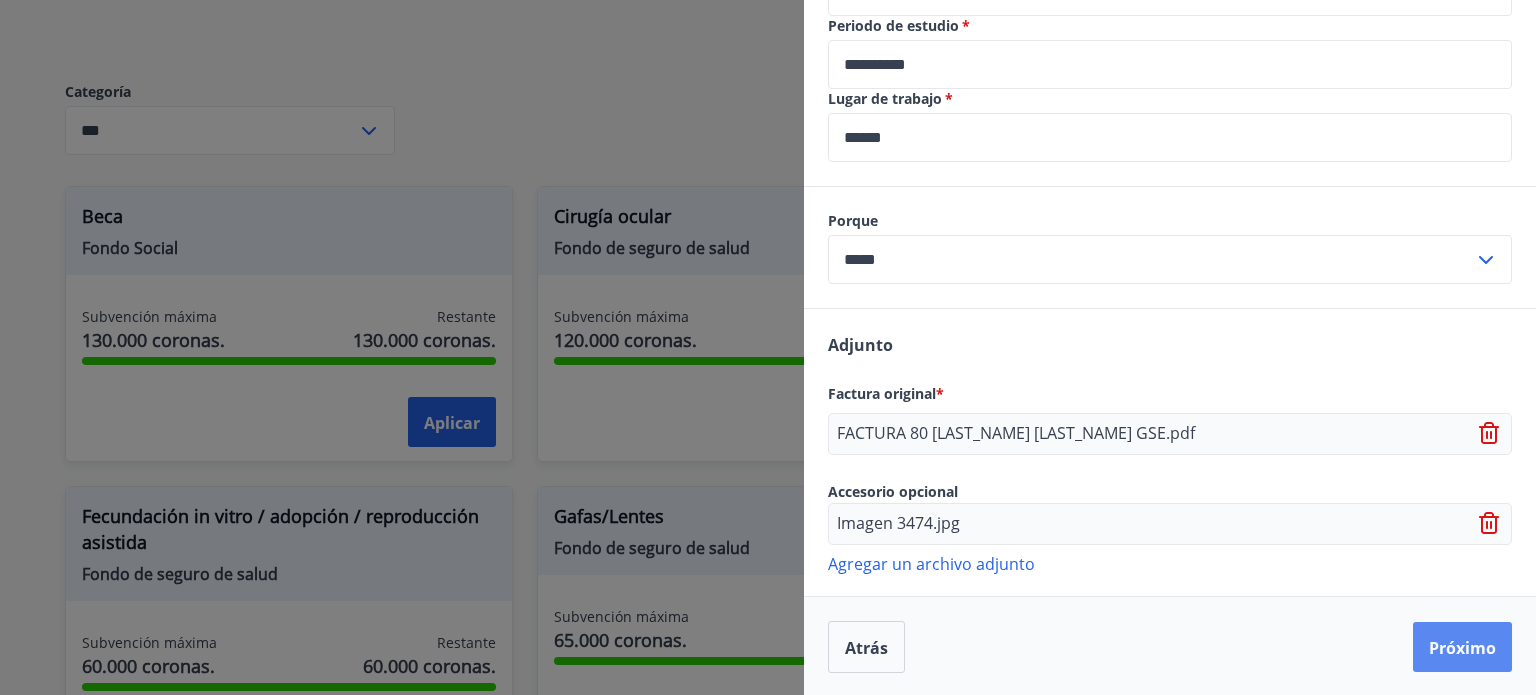 click on "Próximo" at bounding box center (1462, 648) 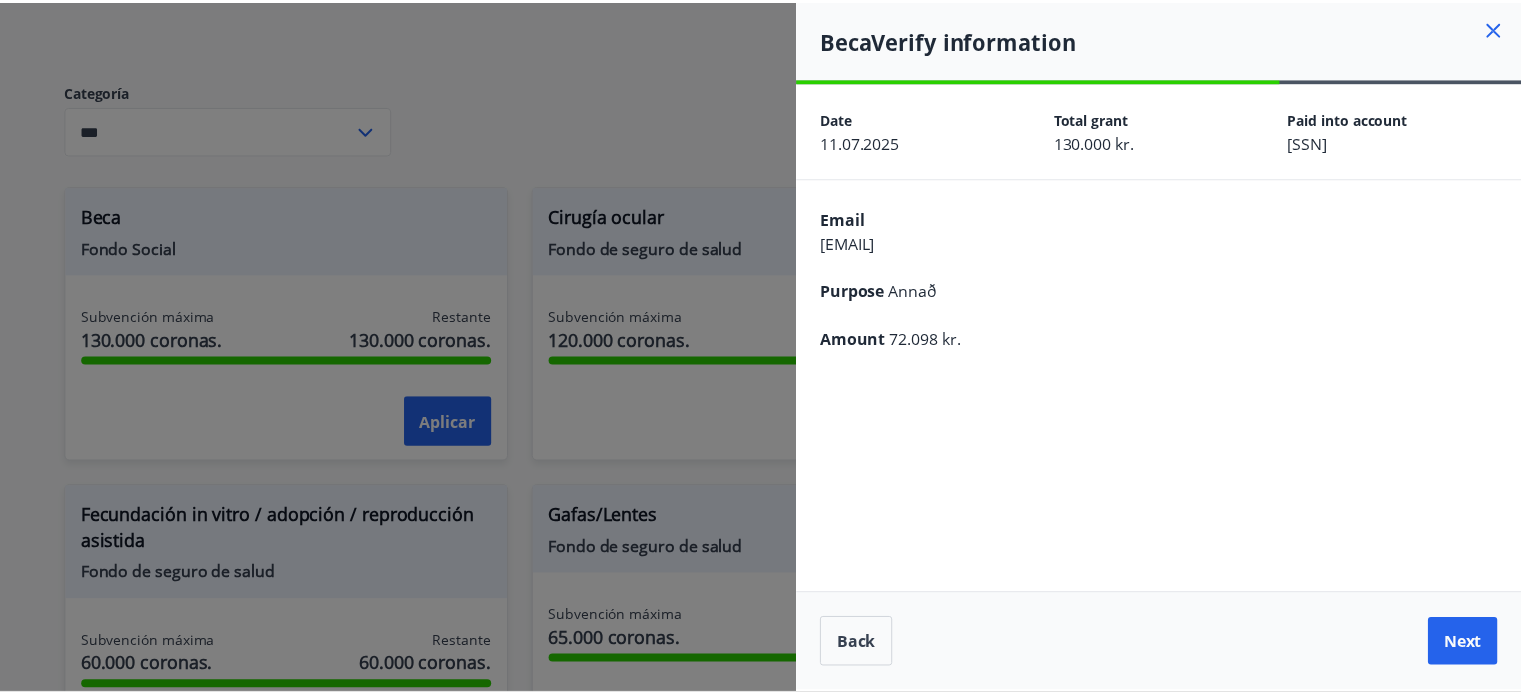 scroll, scrollTop: 0, scrollLeft: 0, axis: both 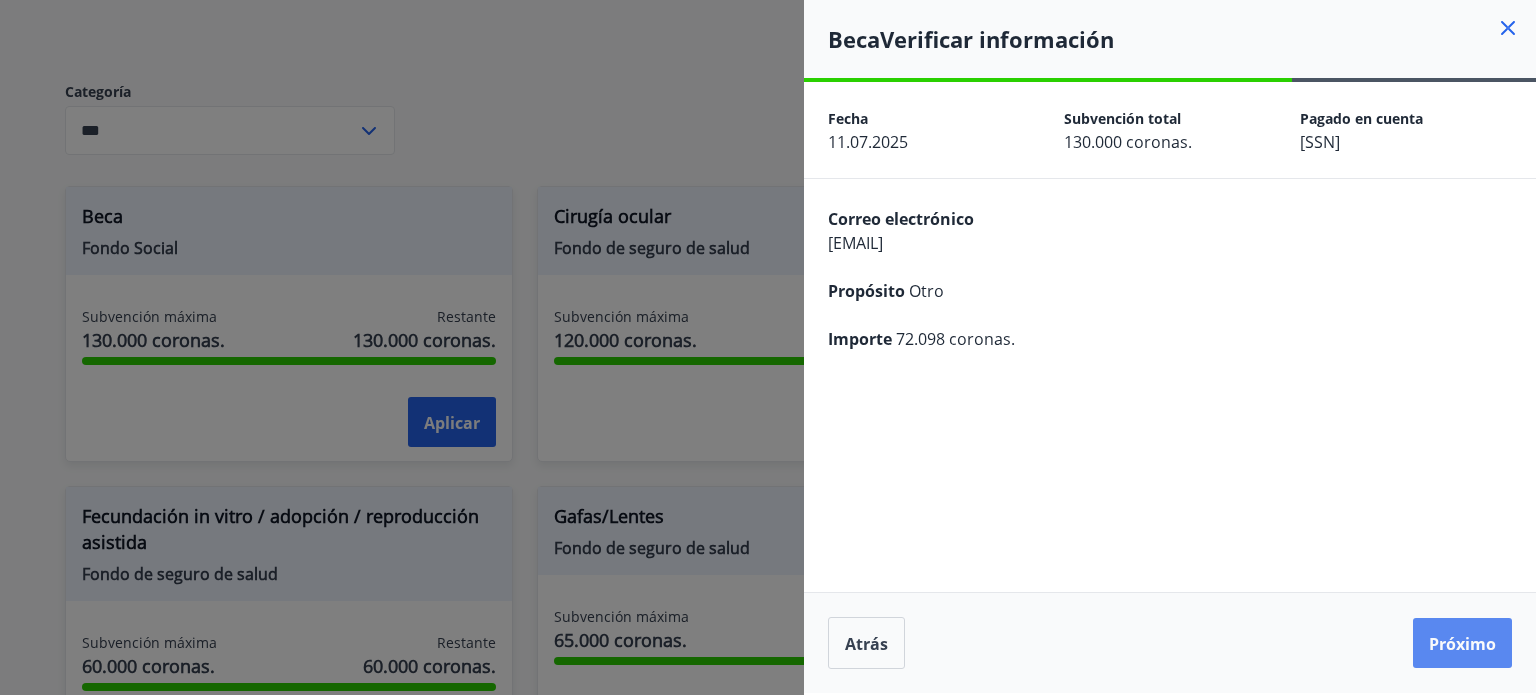 click on "Próximo" at bounding box center (1462, 644) 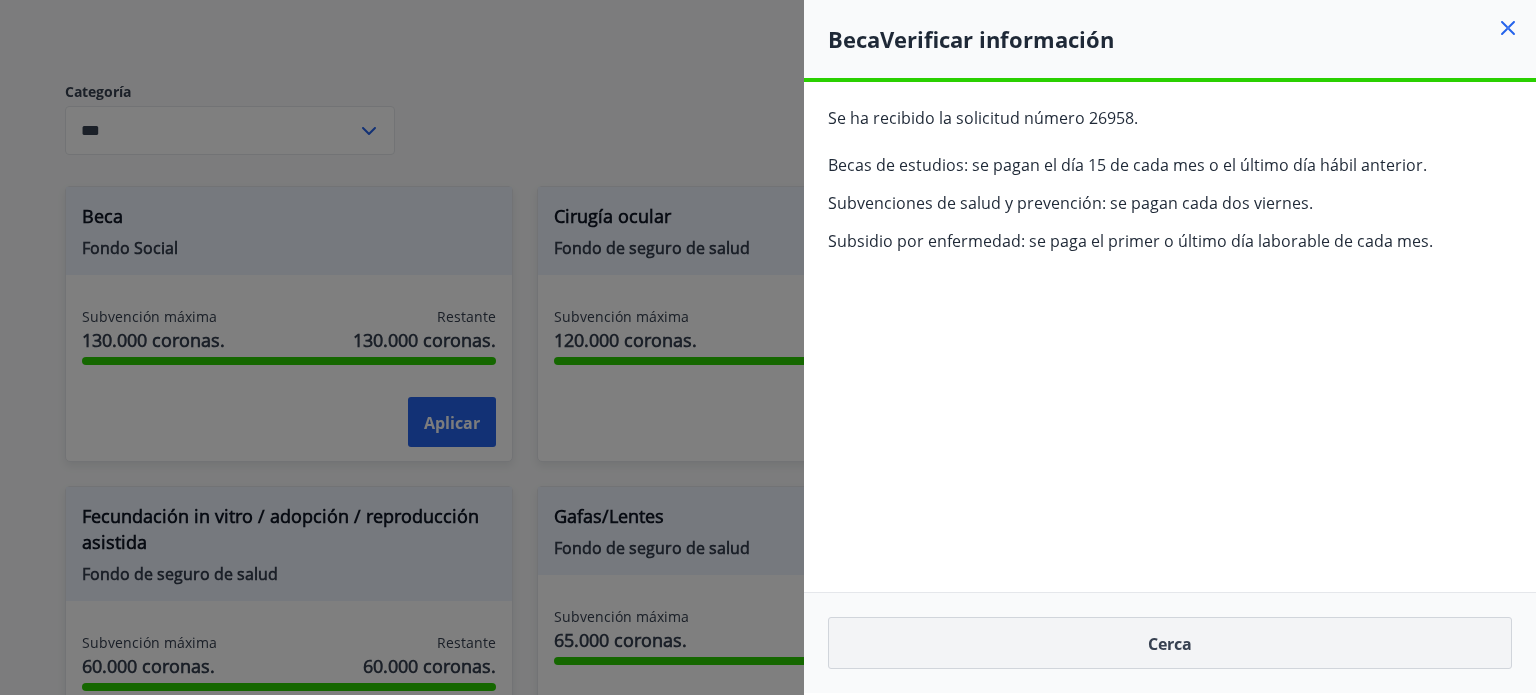 click on "Cerca" at bounding box center [1170, 643] 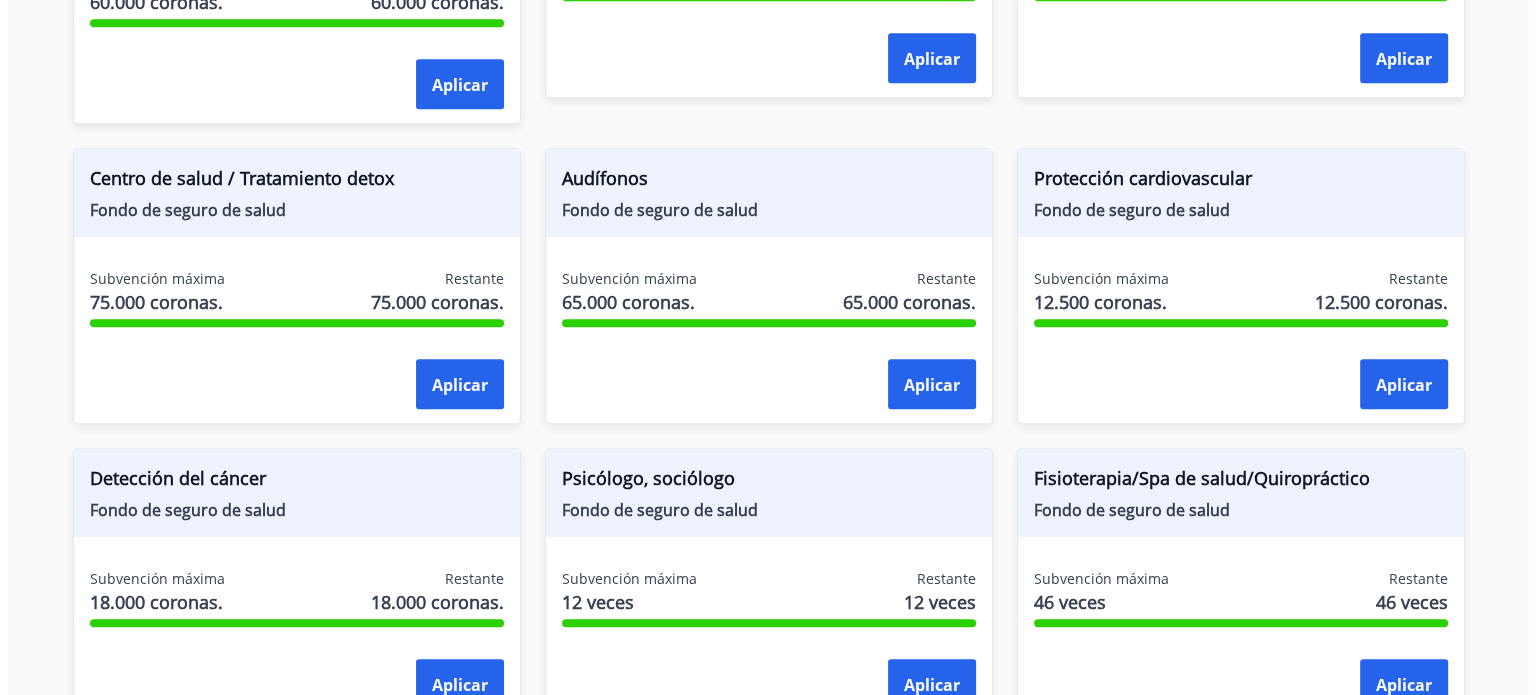 scroll, scrollTop: 1200, scrollLeft: 0, axis: vertical 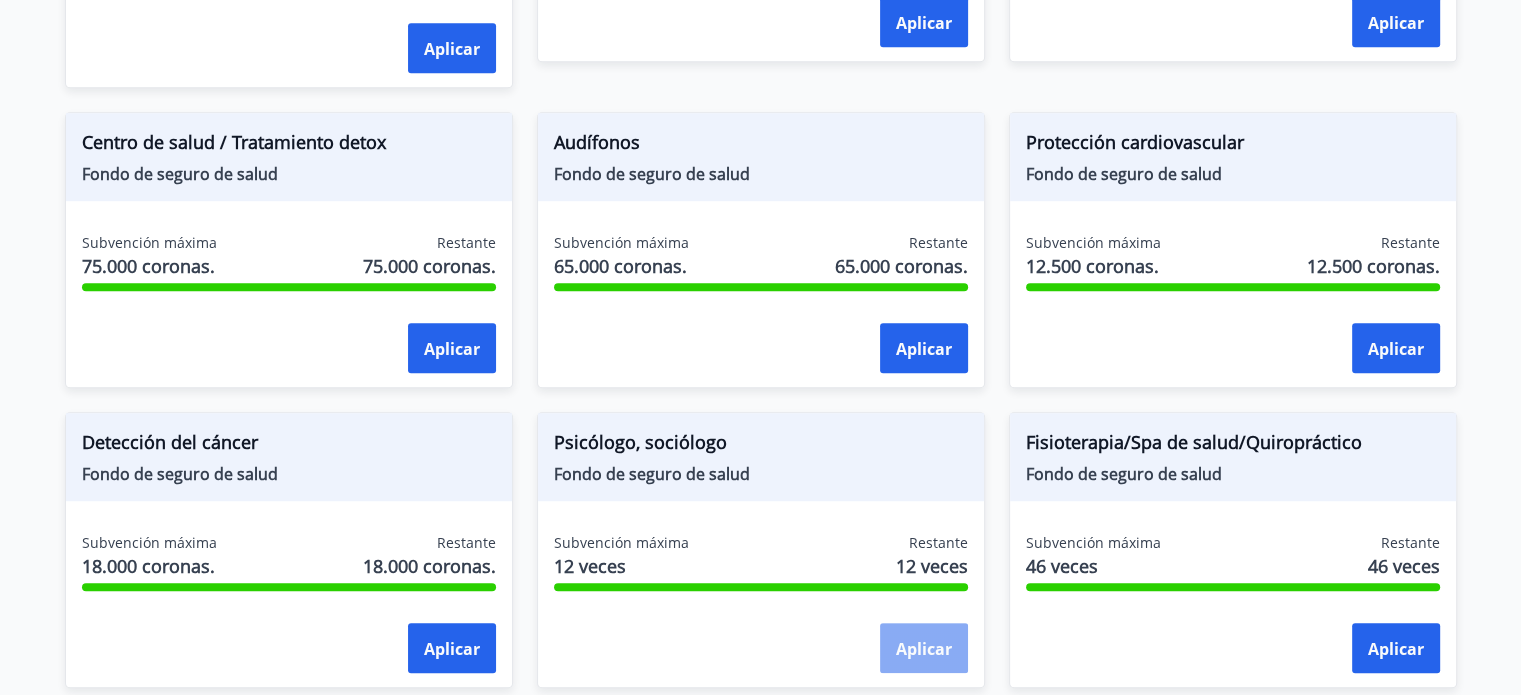 click on "Aplicar" at bounding box center (924, 649) 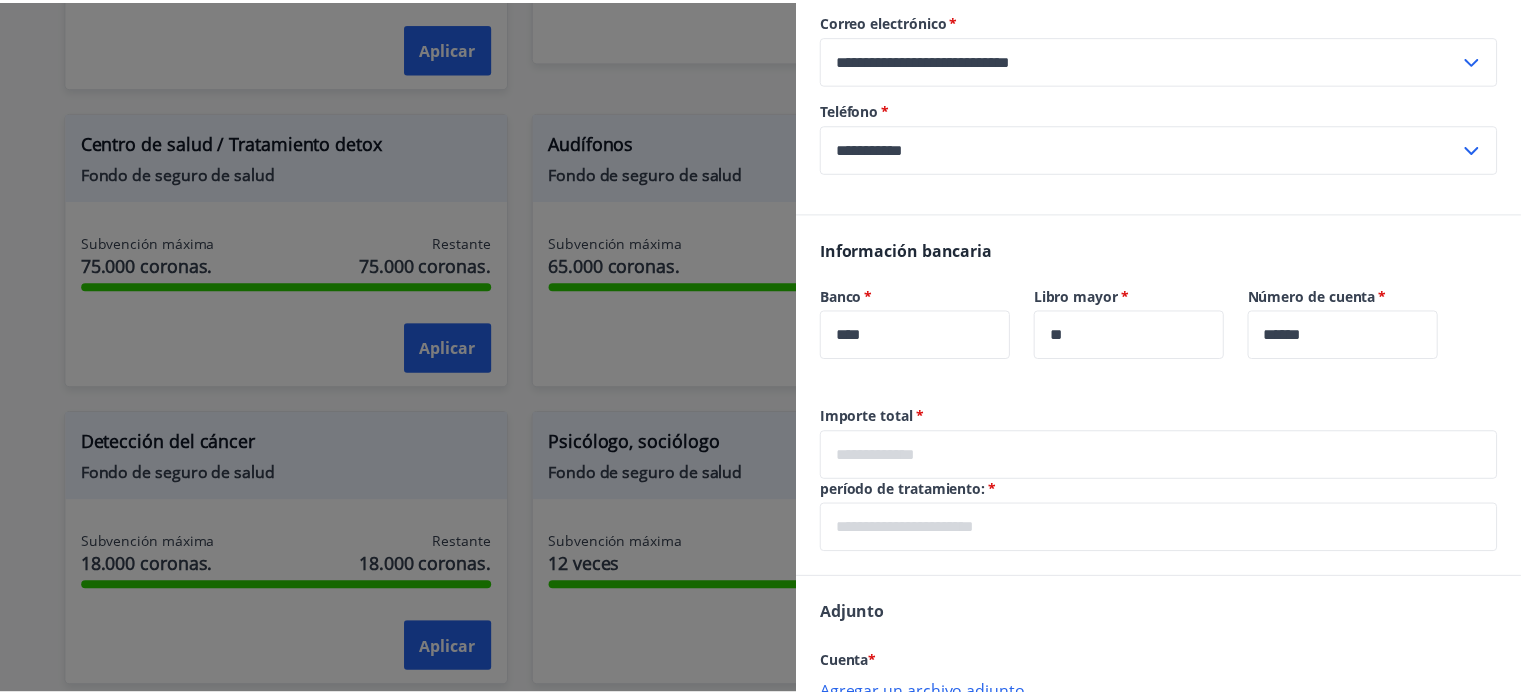 scroll, scrollTop: 566, scrollLeft: 0, axis: vertical 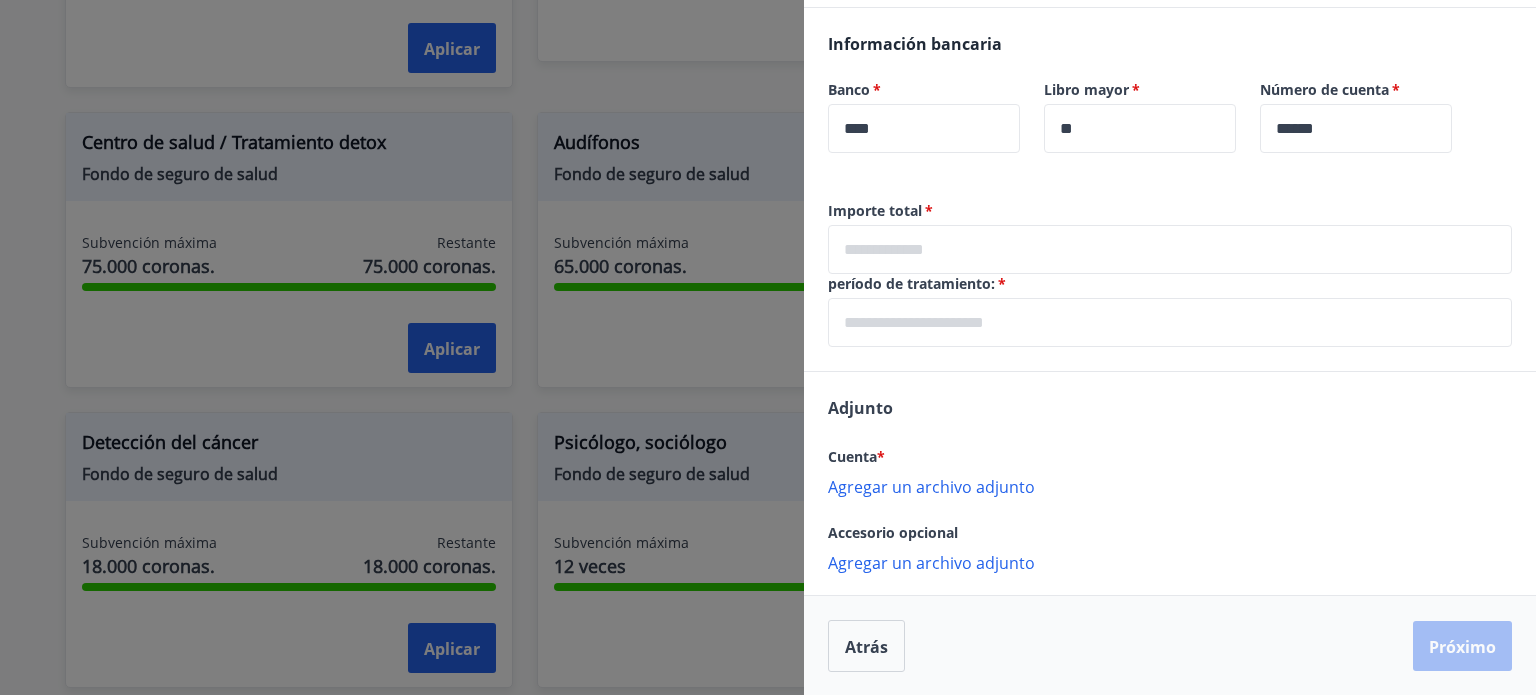 click at bounding box center (1170, 322) 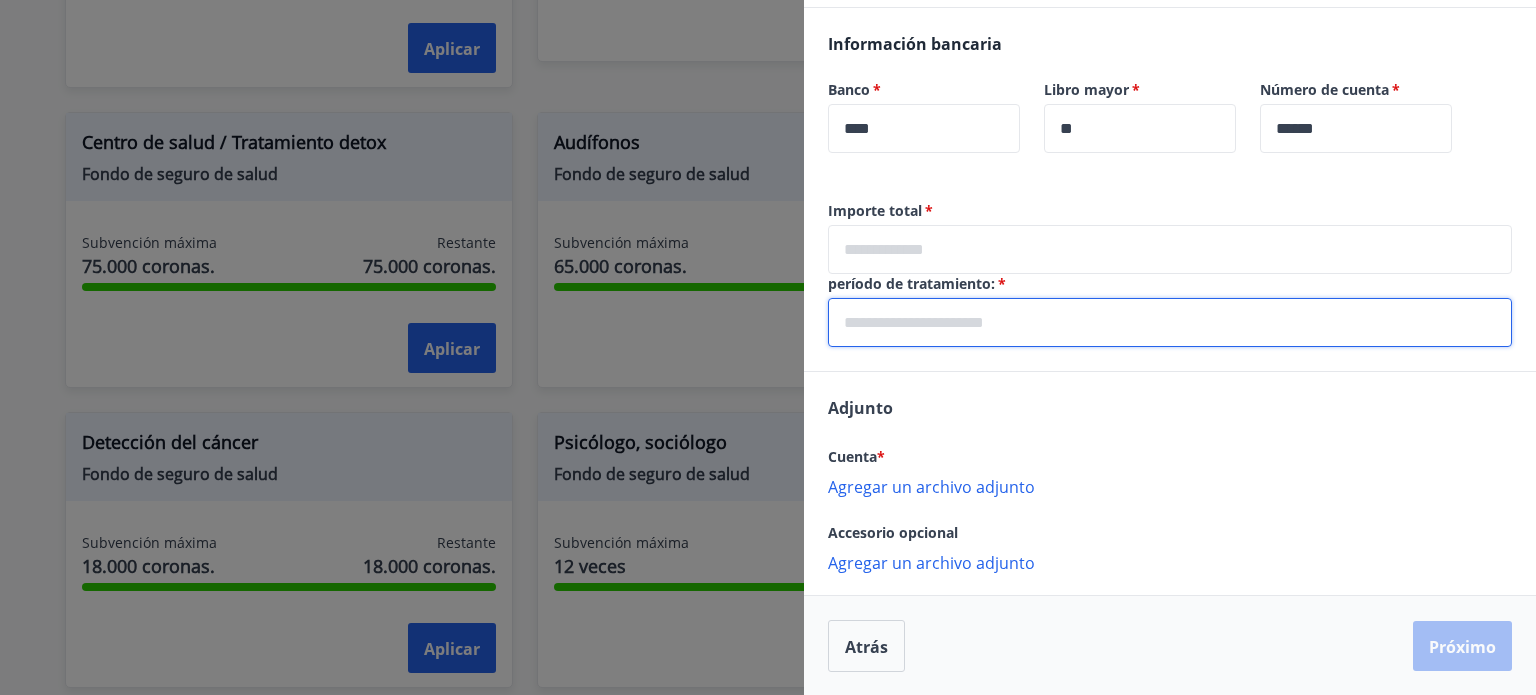 click at bounding box center [768, 347] 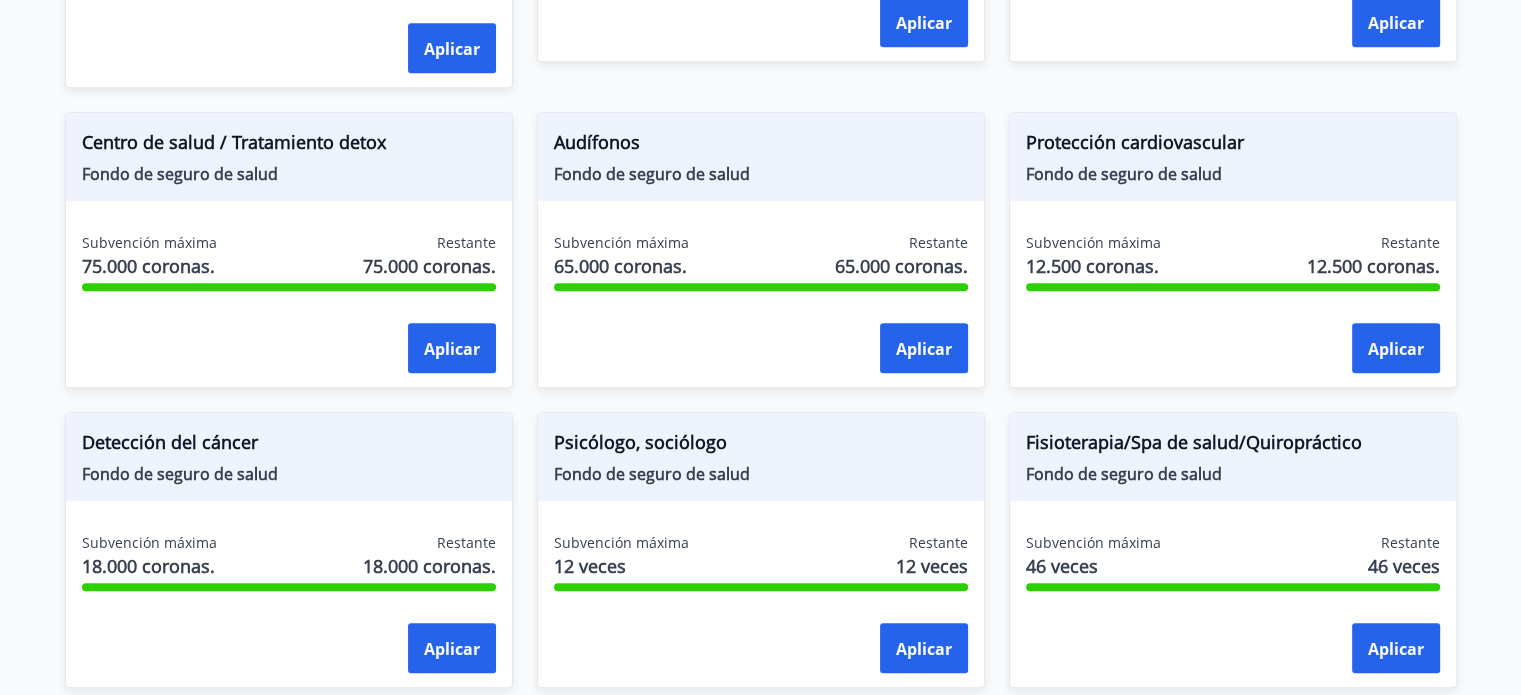 scroll, scrollTop: 0, scrollLeft: 0, axis: both 